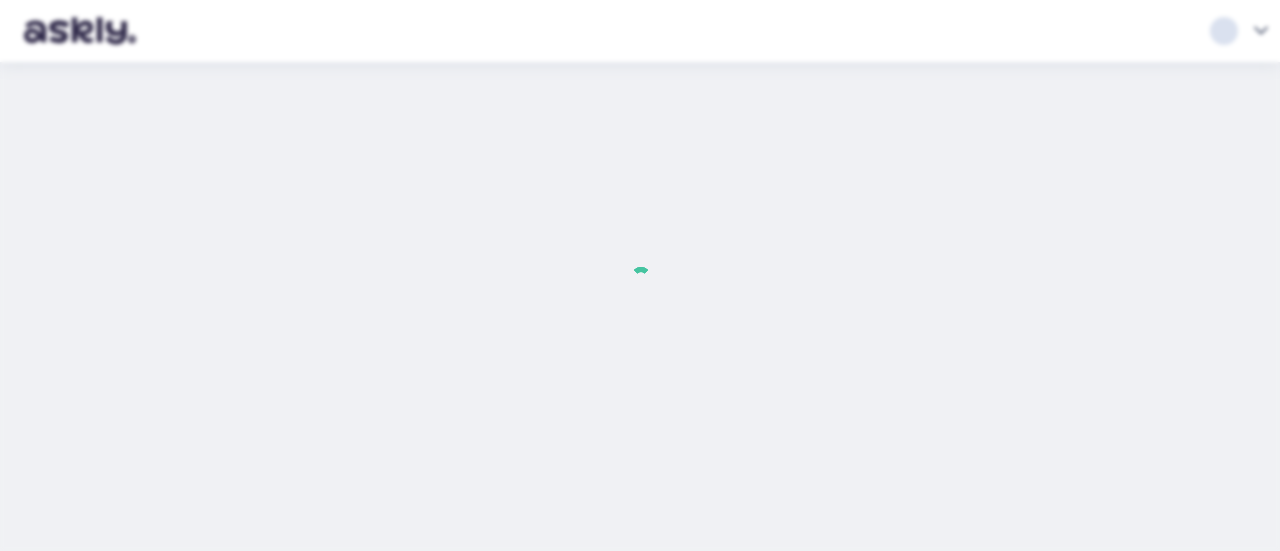 scroll, scrollTop: 0, scrollLeft: 0, axis: both 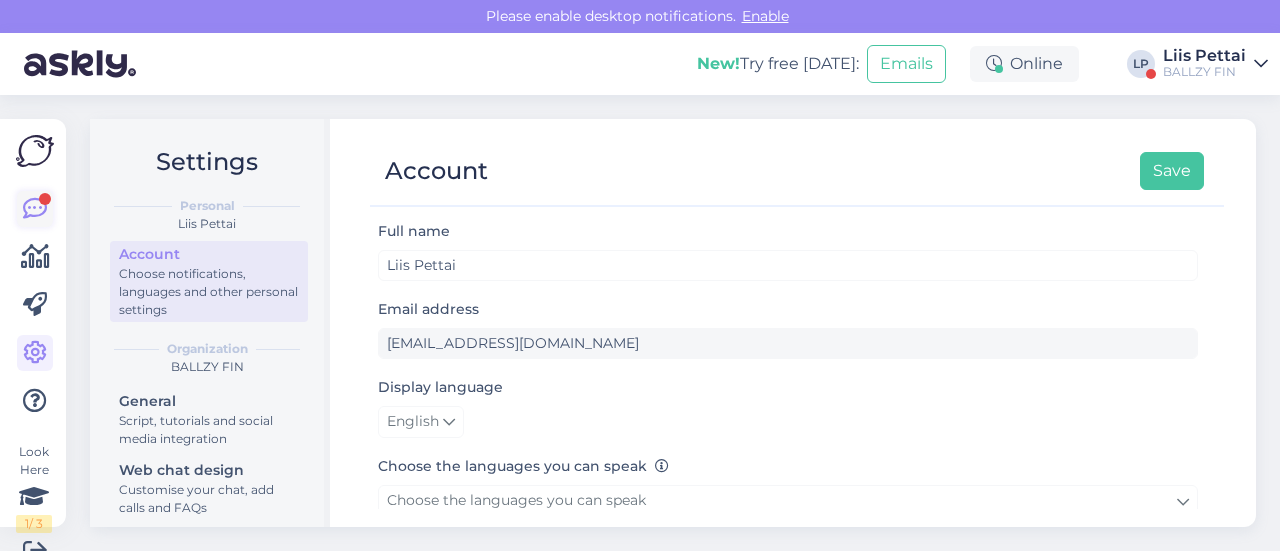 click at bounding box center (35, 209) 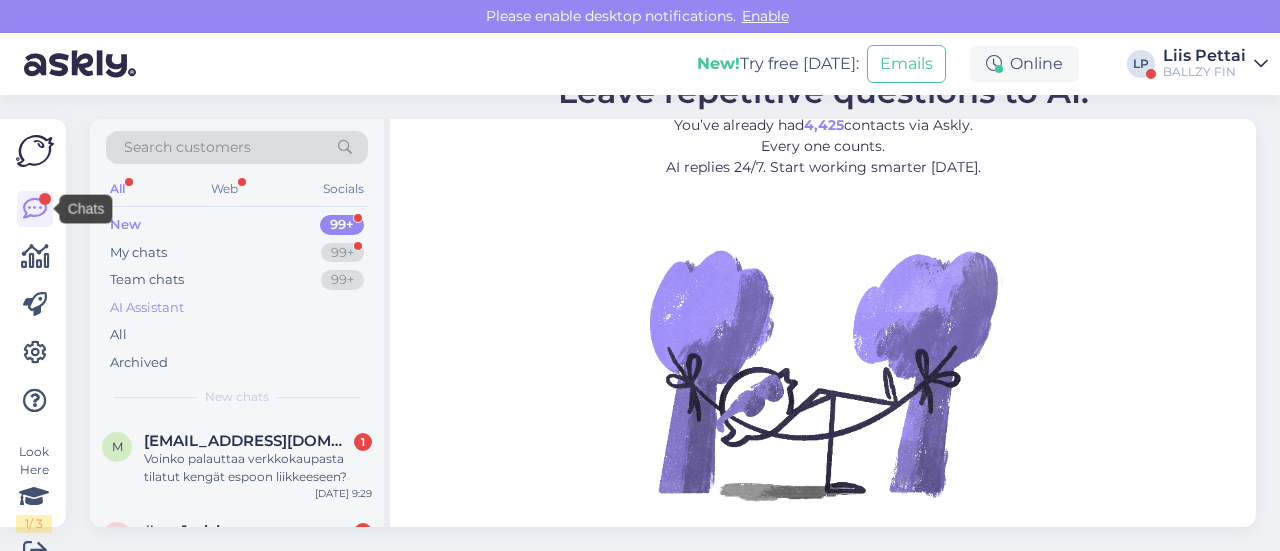 scroll, scrollTop: 2, scrollLeft: 0, axis: vertical 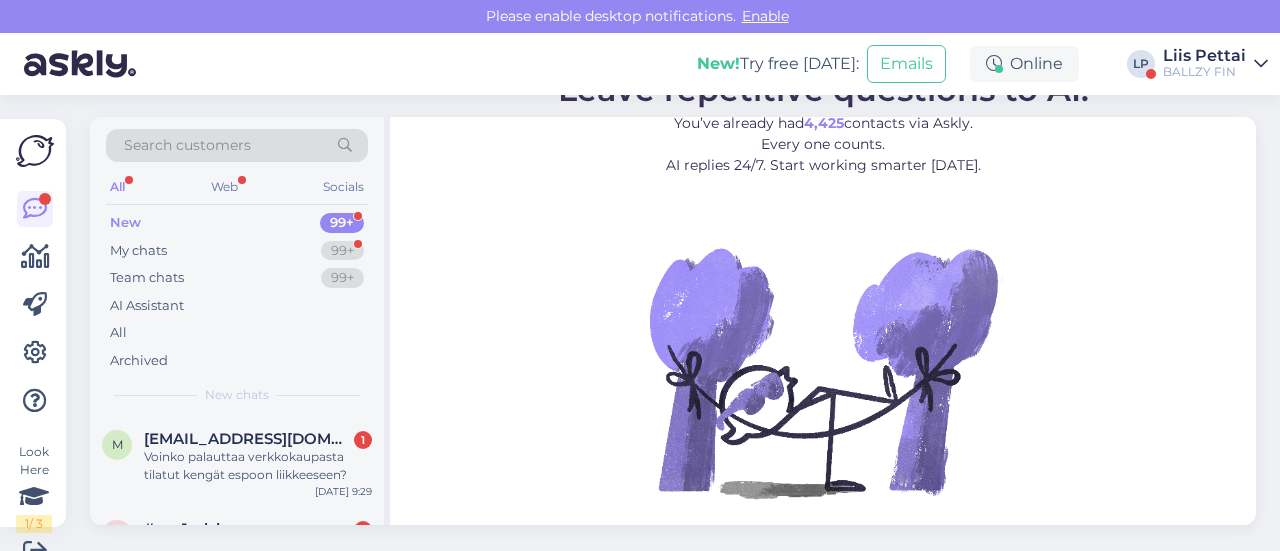 click on "Liis Pettai" at bounding box center (1204, 56) 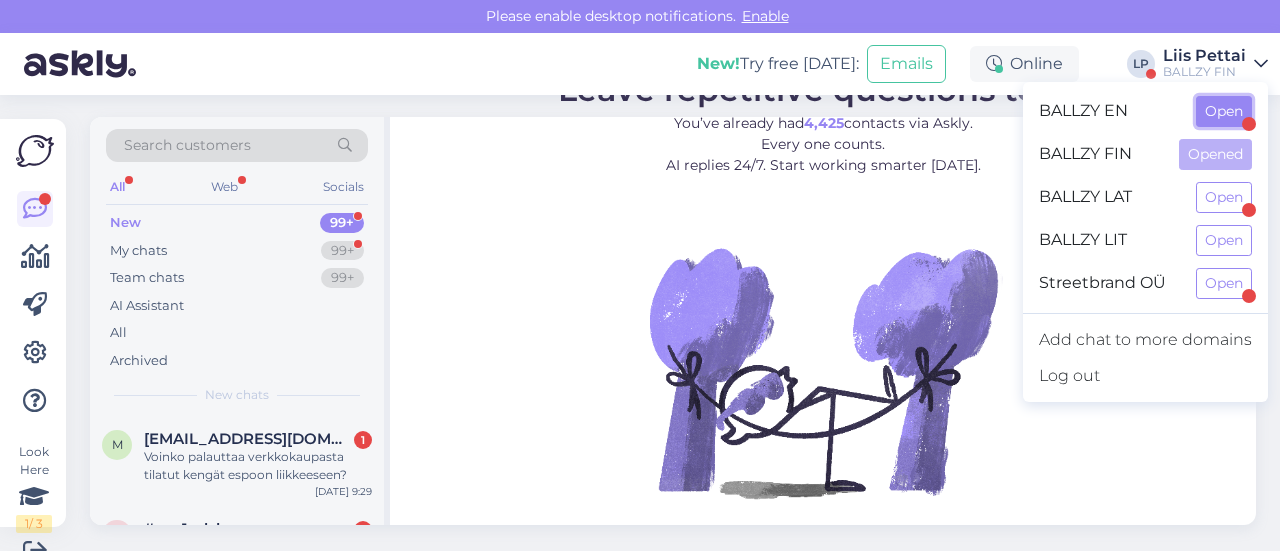 click on "Open" at bounding box center [1224, 111] 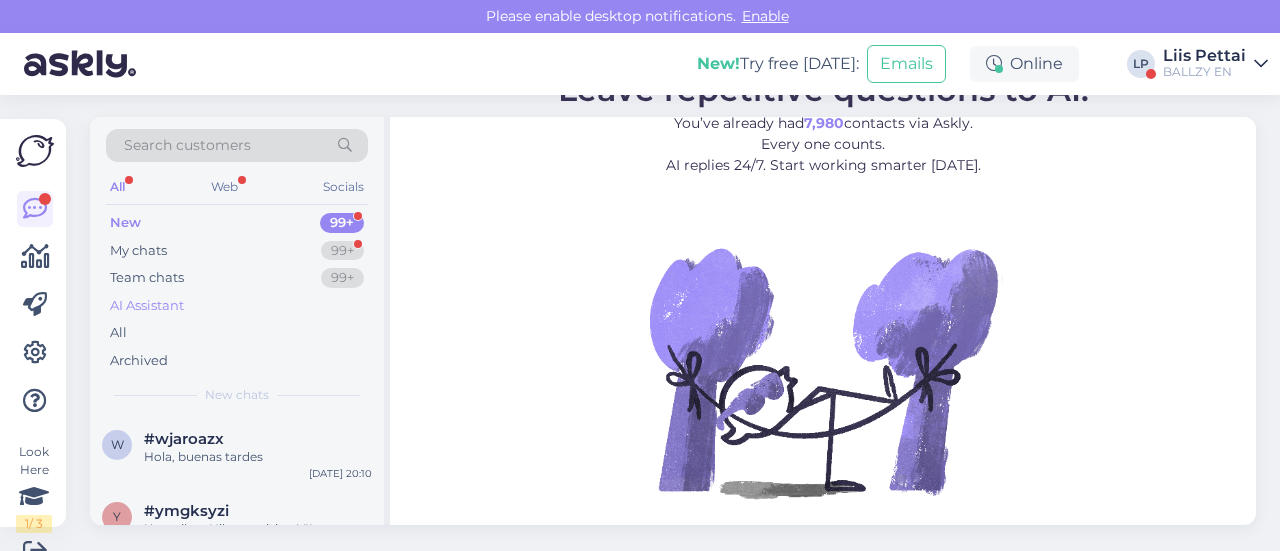 scroll, scrollTop: 2, scrollLeft: 0, axis: vertical 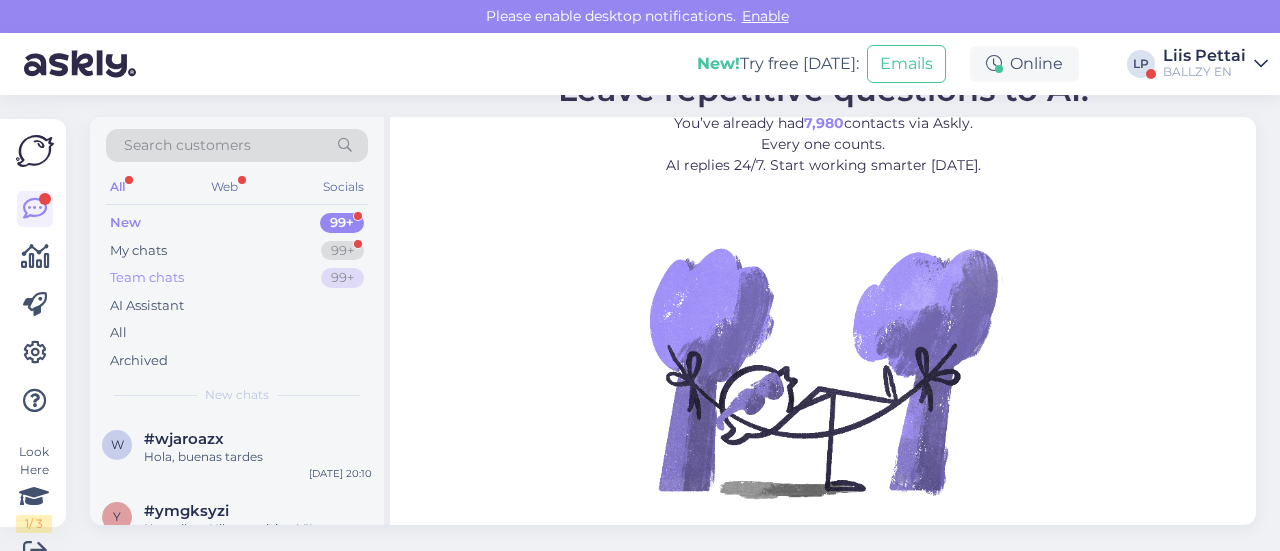 click on "New 99+ My chats 99+ Team chats 99+ AI Assistant All Archived" at bounding box center [237, 291] 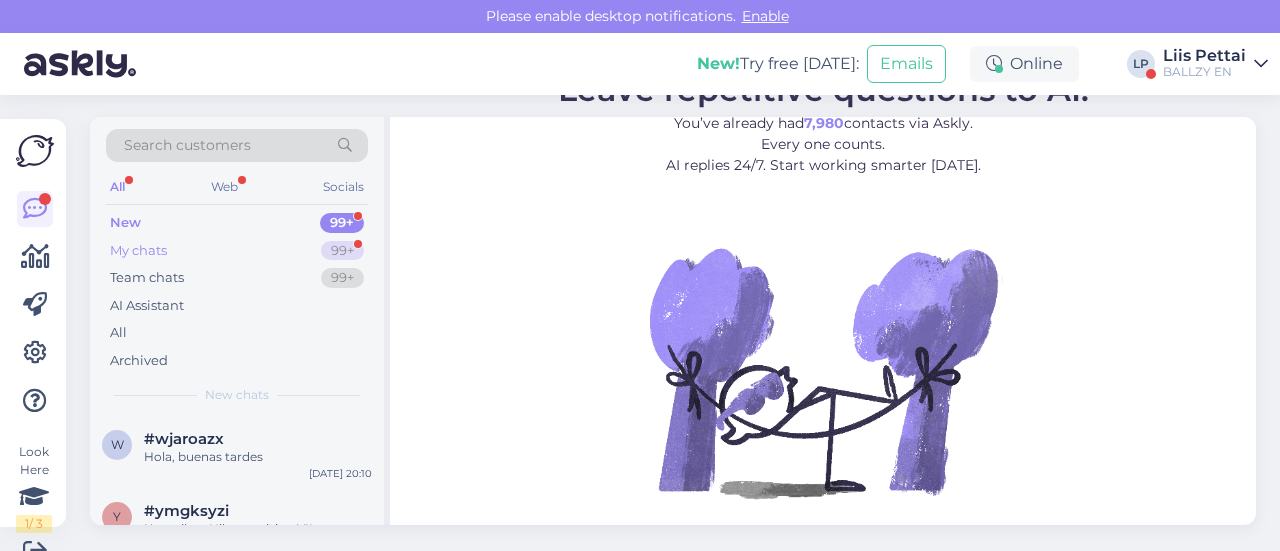 click on "My chats 99+" at bounding box center (237, 251) 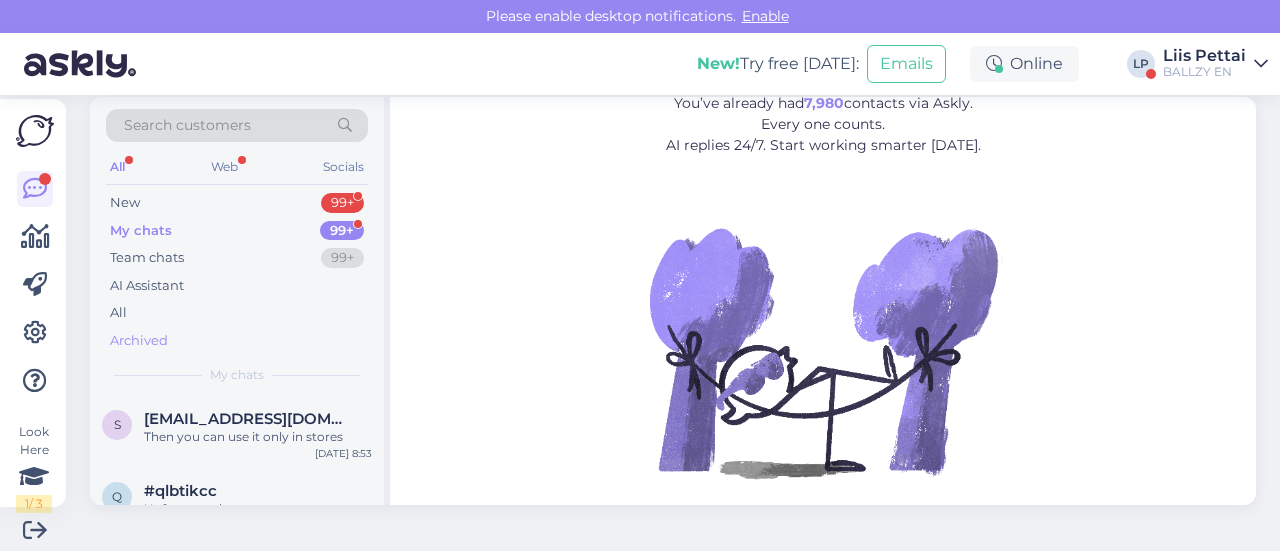 scroll, scrollTop: 30, scrollLeft: 0, axis: vertical 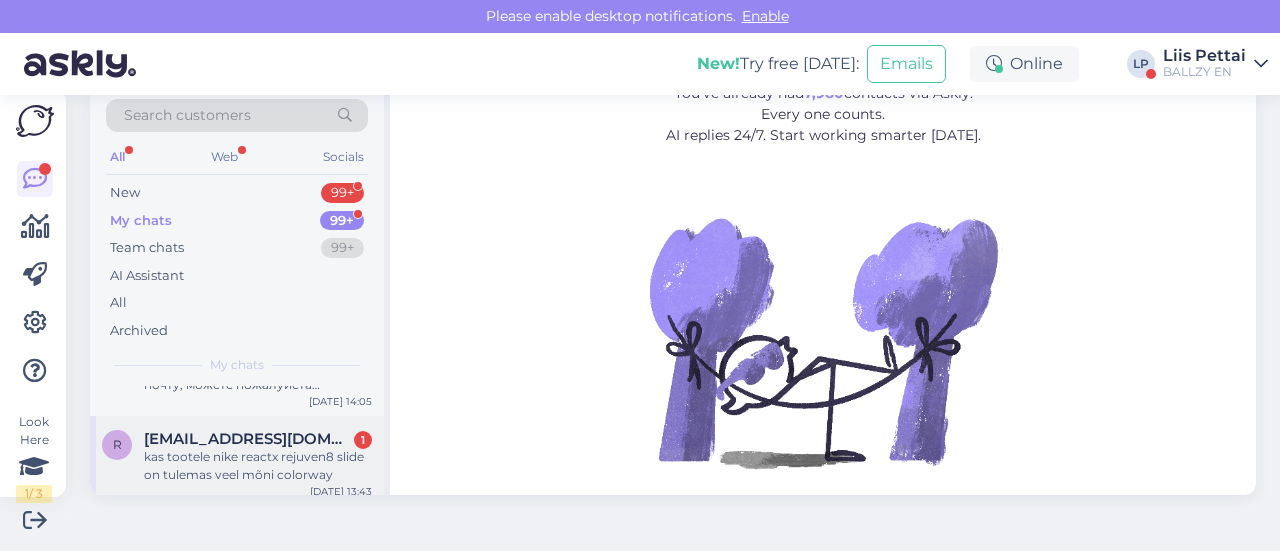 click on "kas tootele nike reactx rejuven8 slide on tulemas veel mõni colorway" at bounding box center [258, 466] 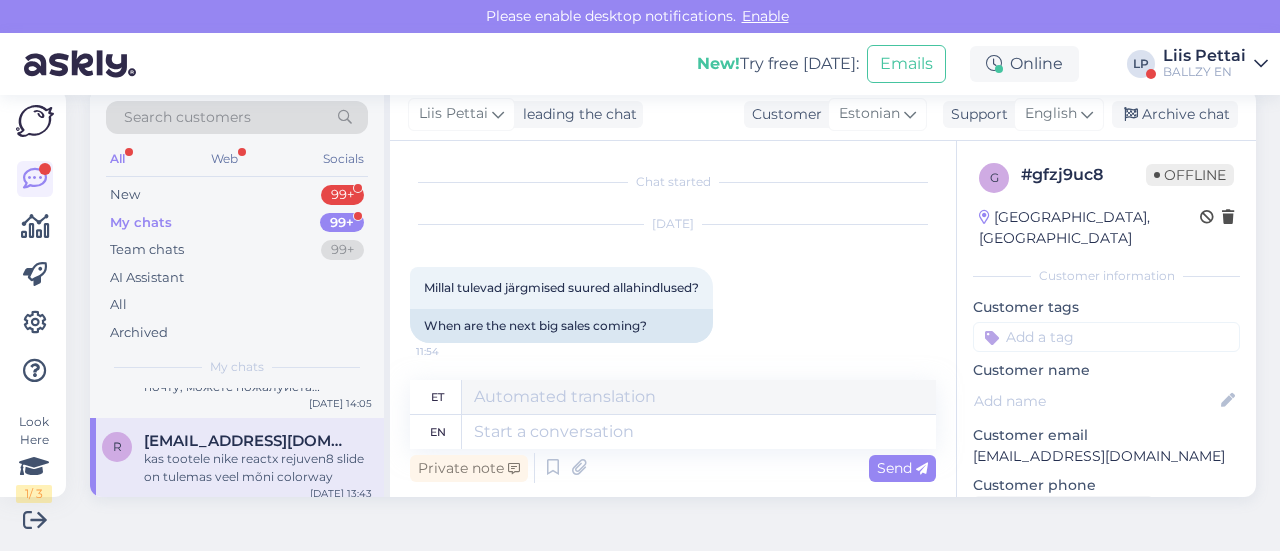 scroll, scrollTop: 0, scrollLeft: 0, axis: both 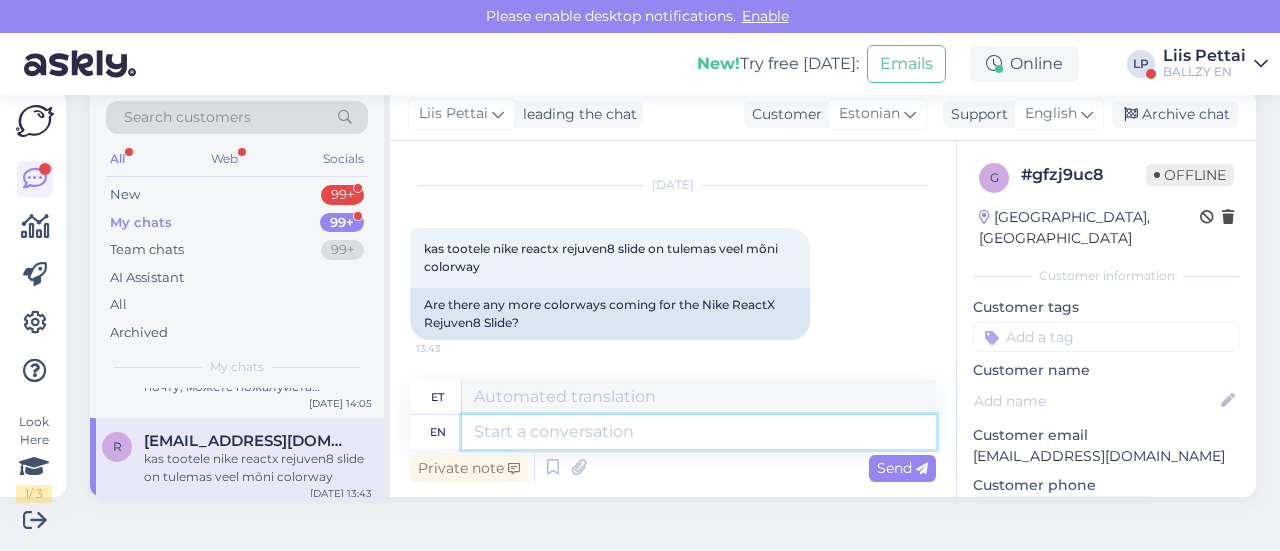 click at bounding box center (699, 432) 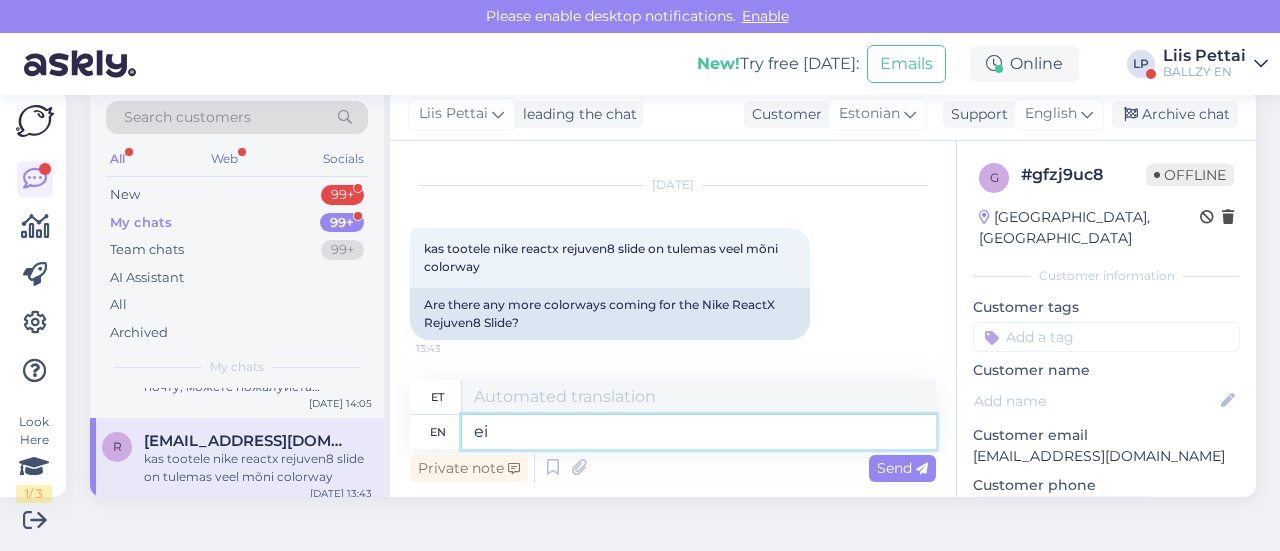 type on "e" 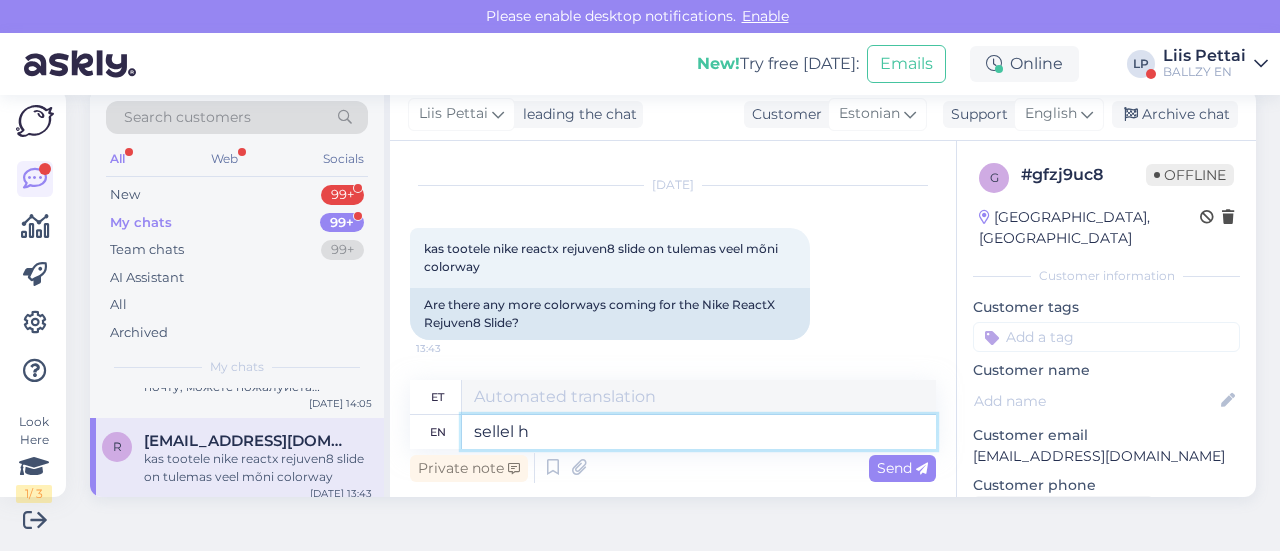 type on "sellel ho" 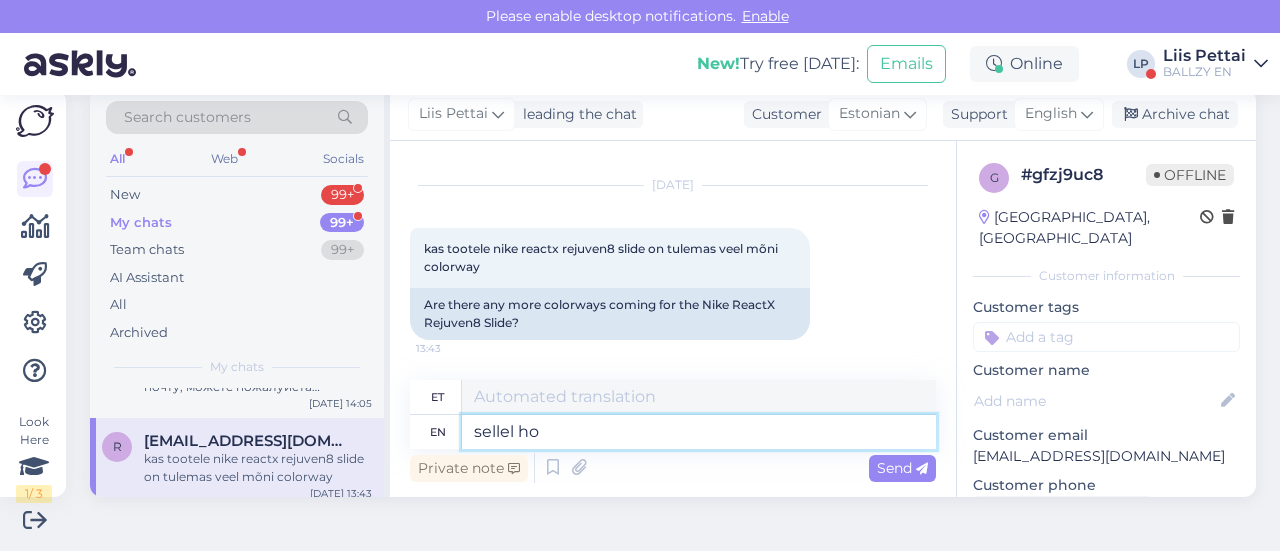 type on "selles" 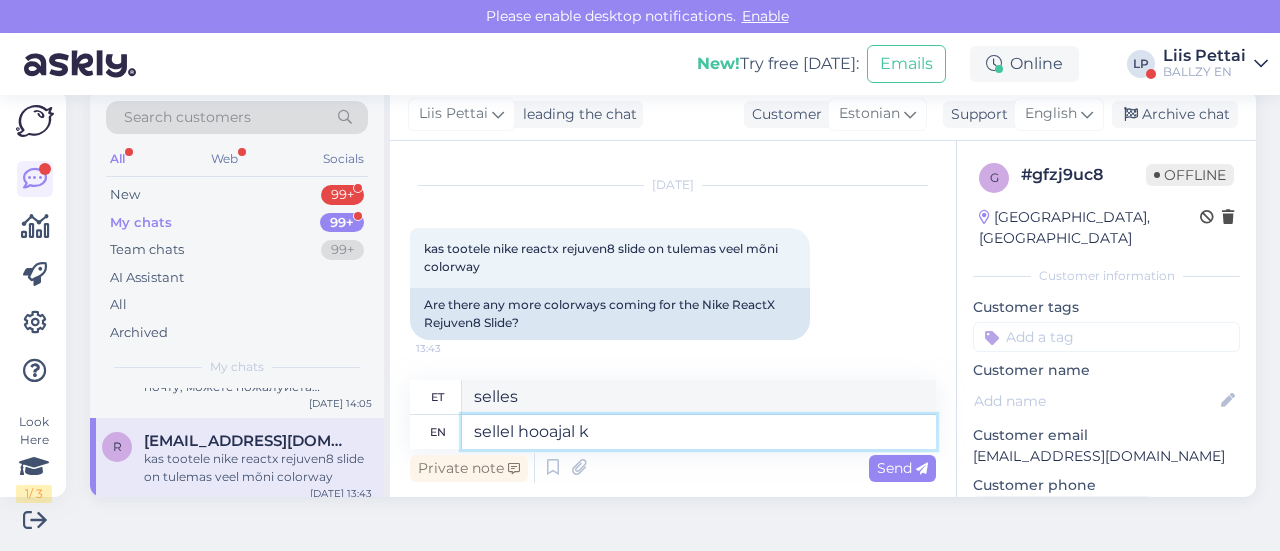 type on "sellel hooajal ki" 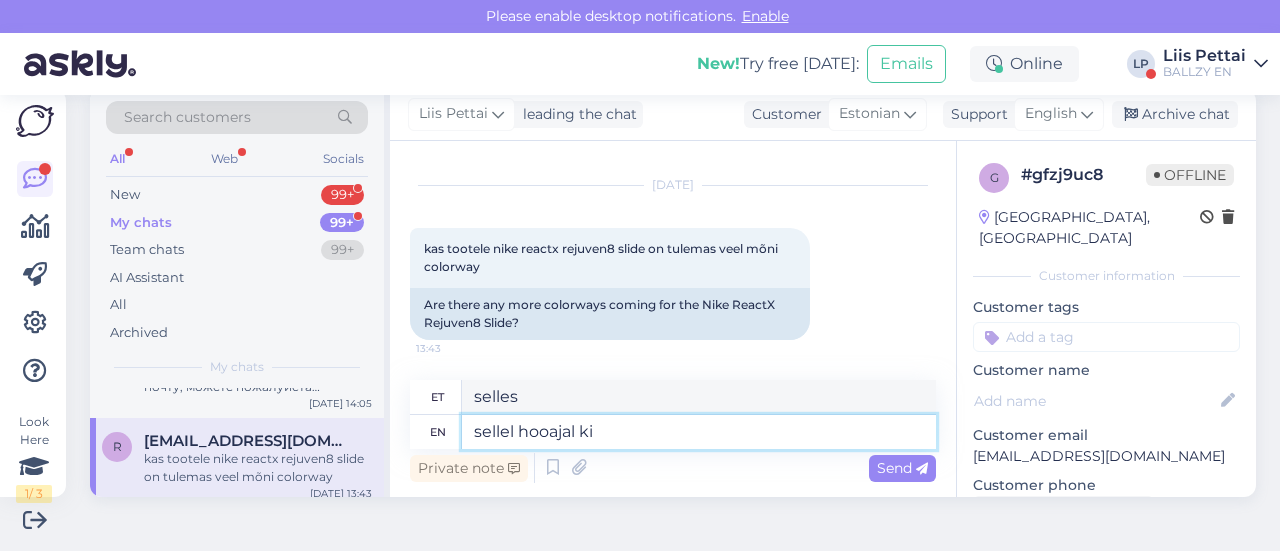 type on "sellel hooajal" 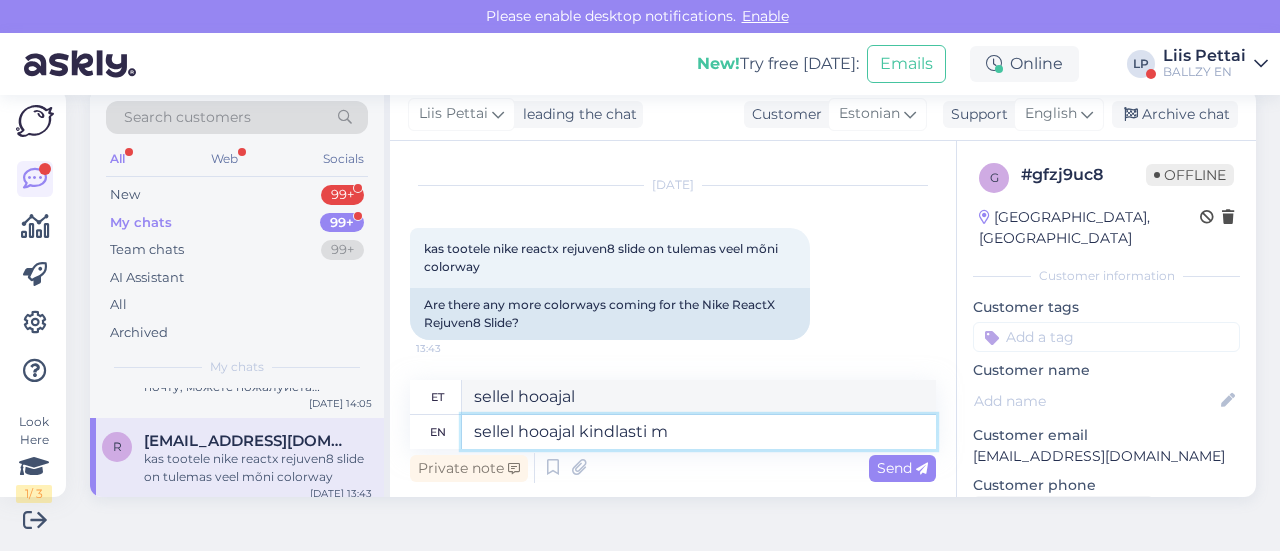 type on "sellel hooajal kindlasti mi" 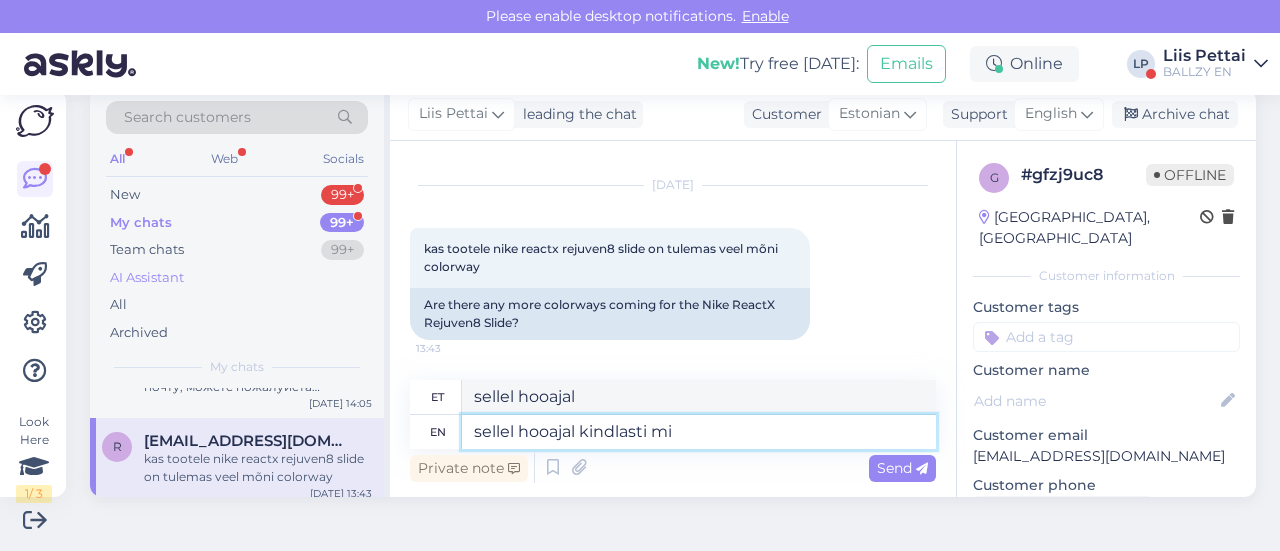 type on "Kindlasti sellel hooajal." 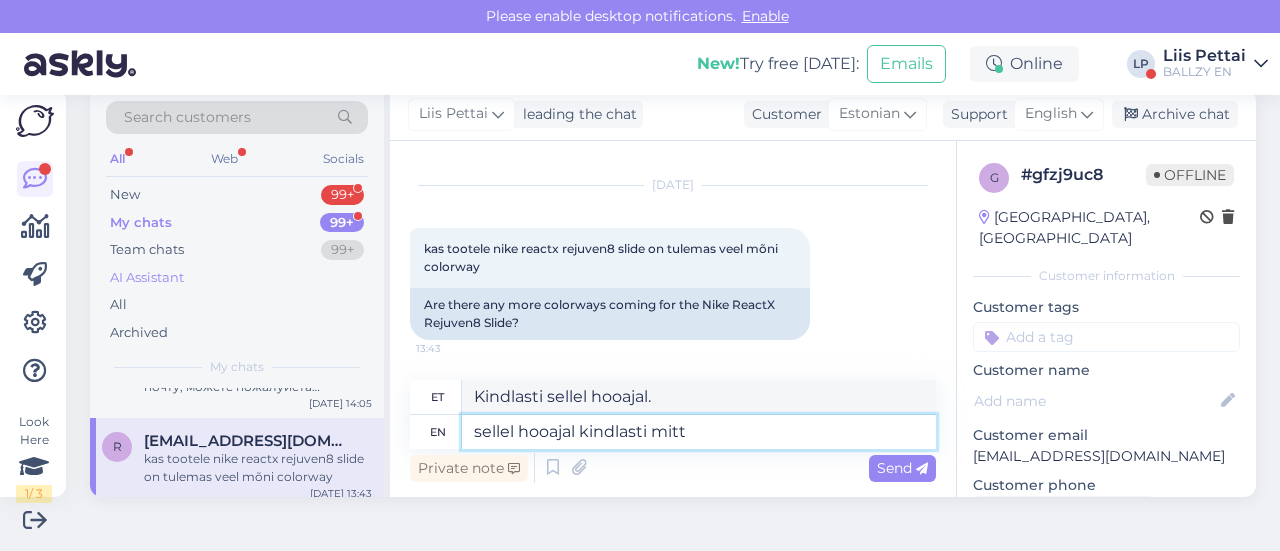 type on "sellel hooajal kindlasti mitte" 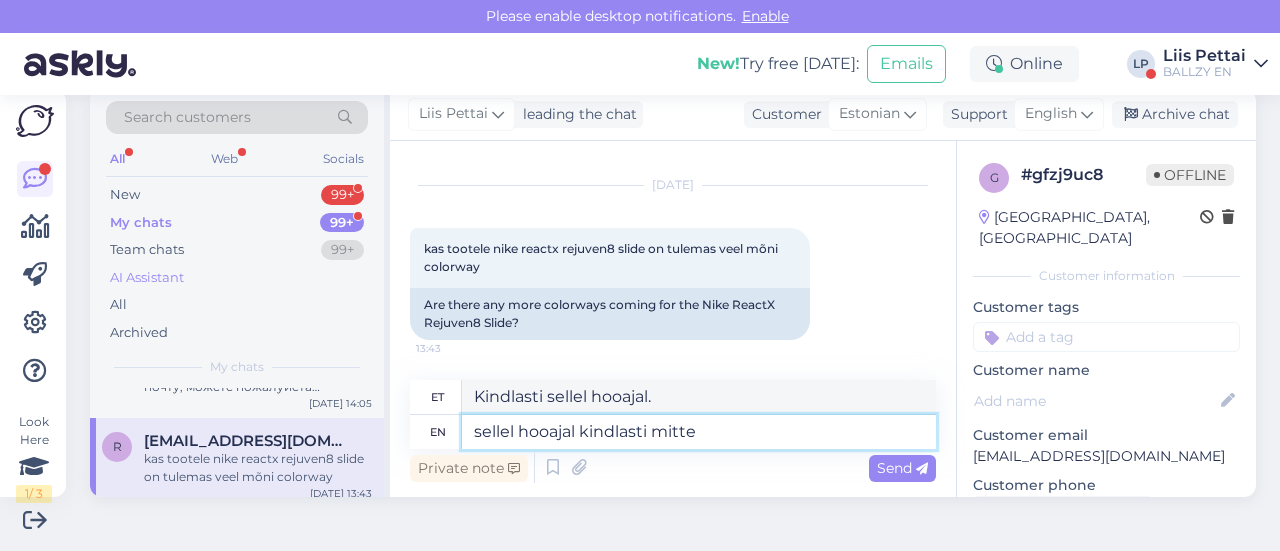 type on "sellel hooajal kindlasti mitte" 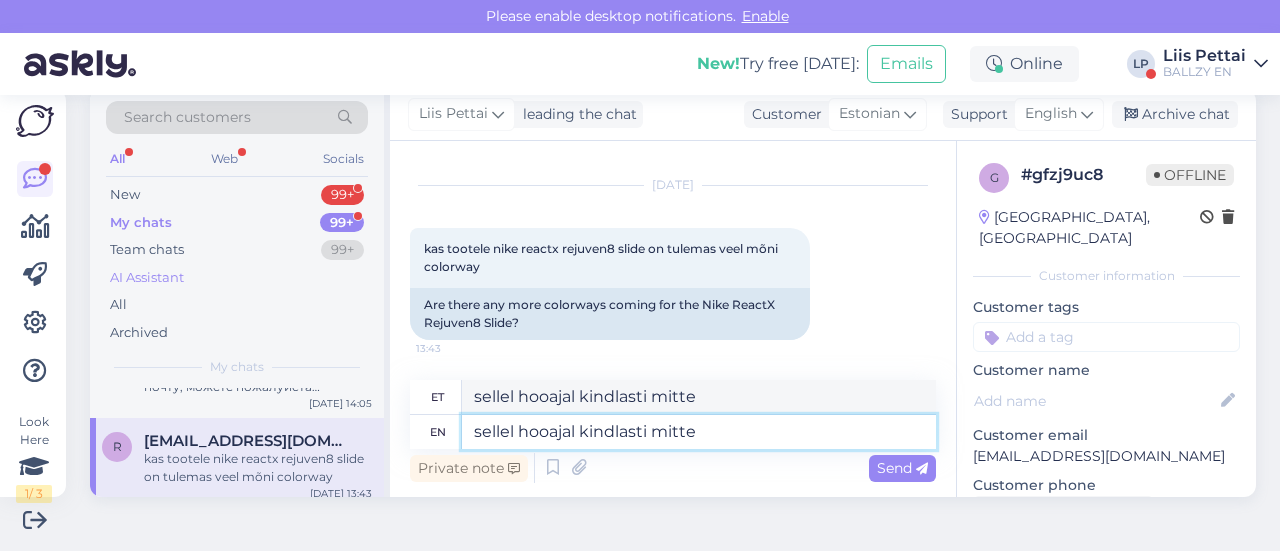 type 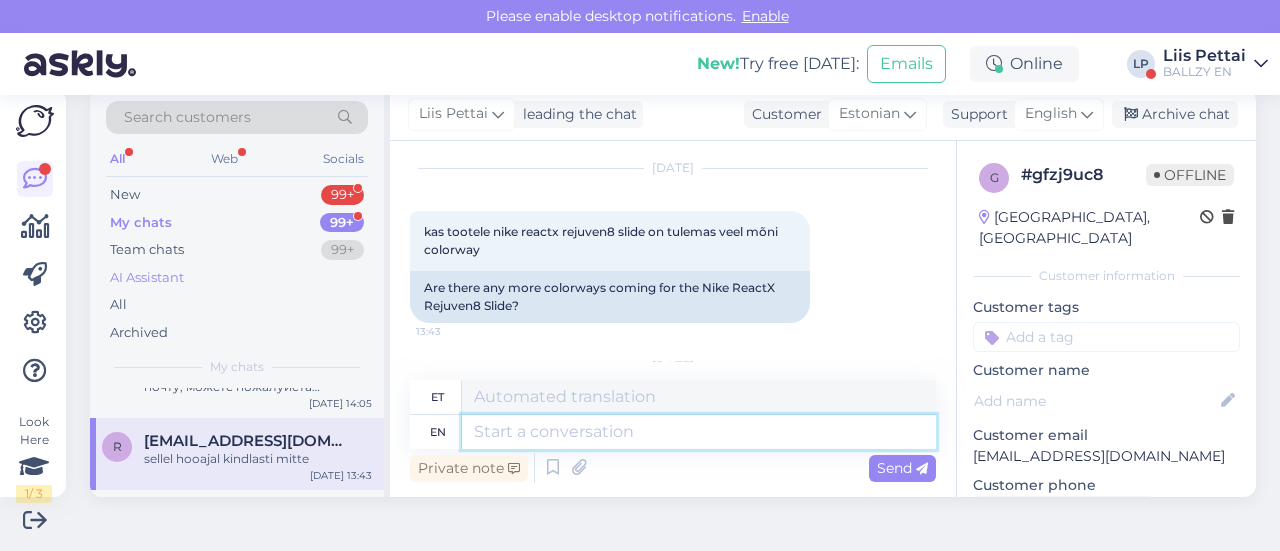 scroll, scrollTop: 980, scrollLeft: 0, axis: vertical 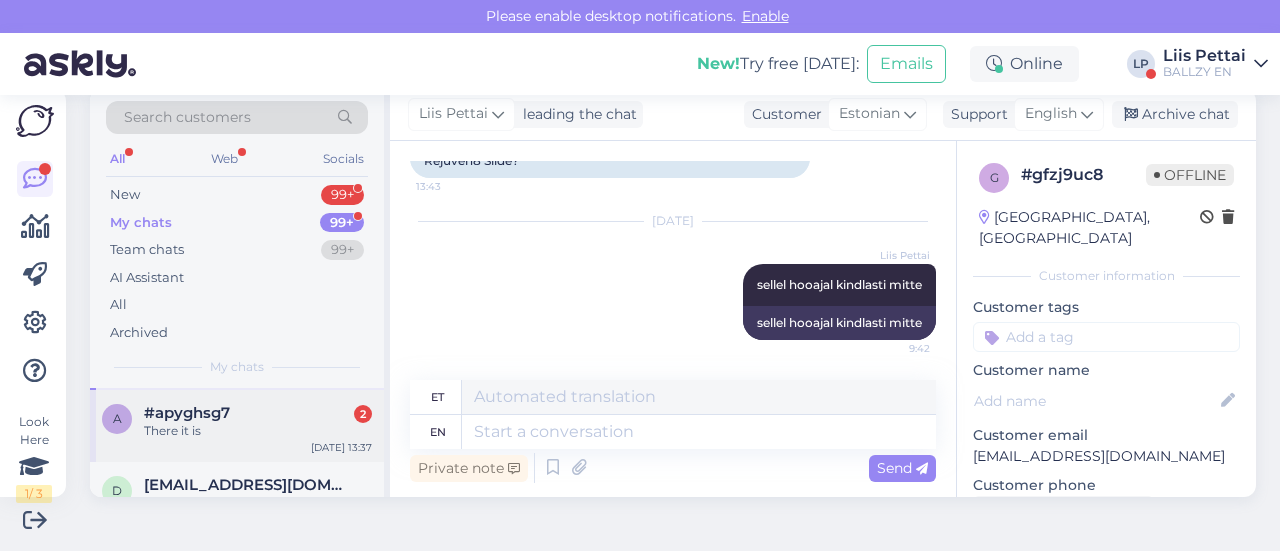 click on "a #apyghsg7 2 There it is [DATE] 13:37" at bounding box center [237, 426] 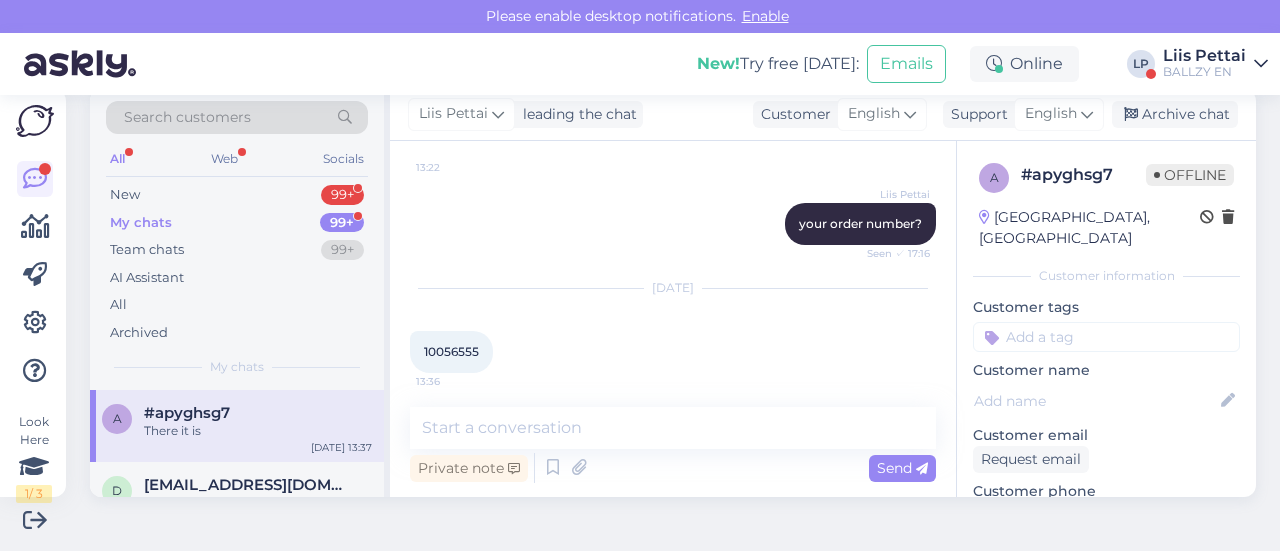 scroll, scrollTop: 241, scrollLeft: 0, axis: vertical 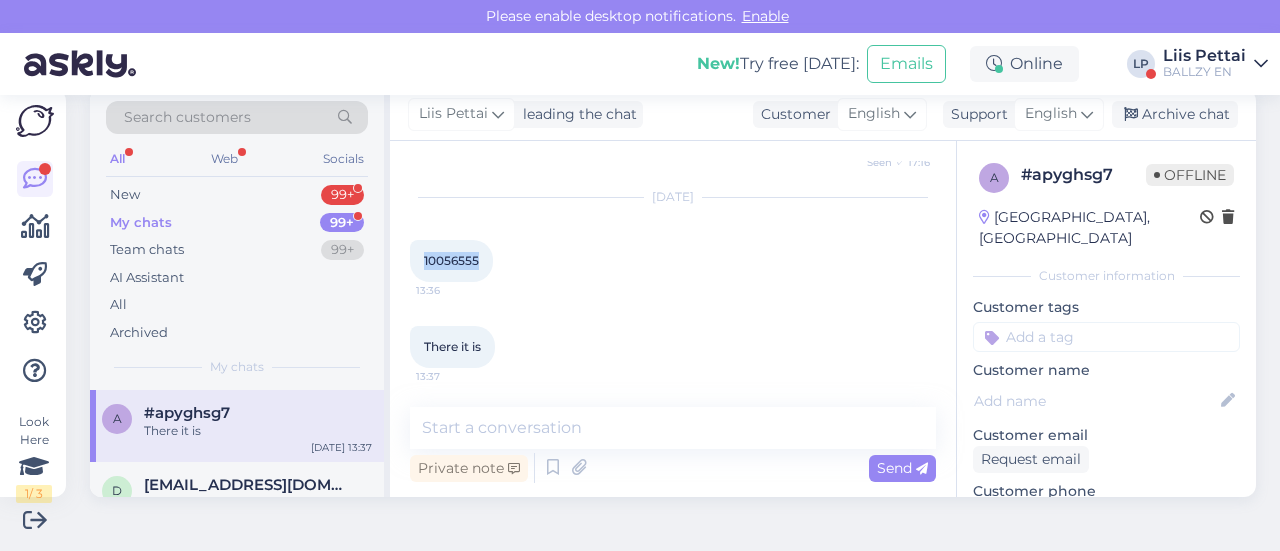 drag, startPoint x: 420, startPoint y: 269, endPoint x: 480, endPoint y: 270, distance: 60.00833 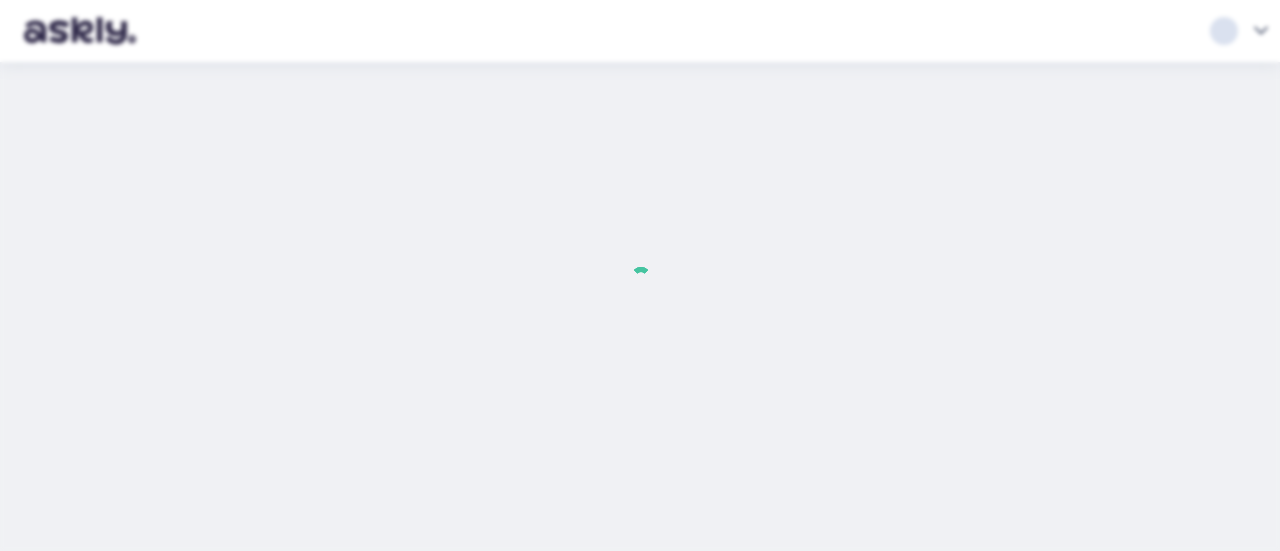 scroll, scrollTop: 0, scrollLeft: 0, axis: both 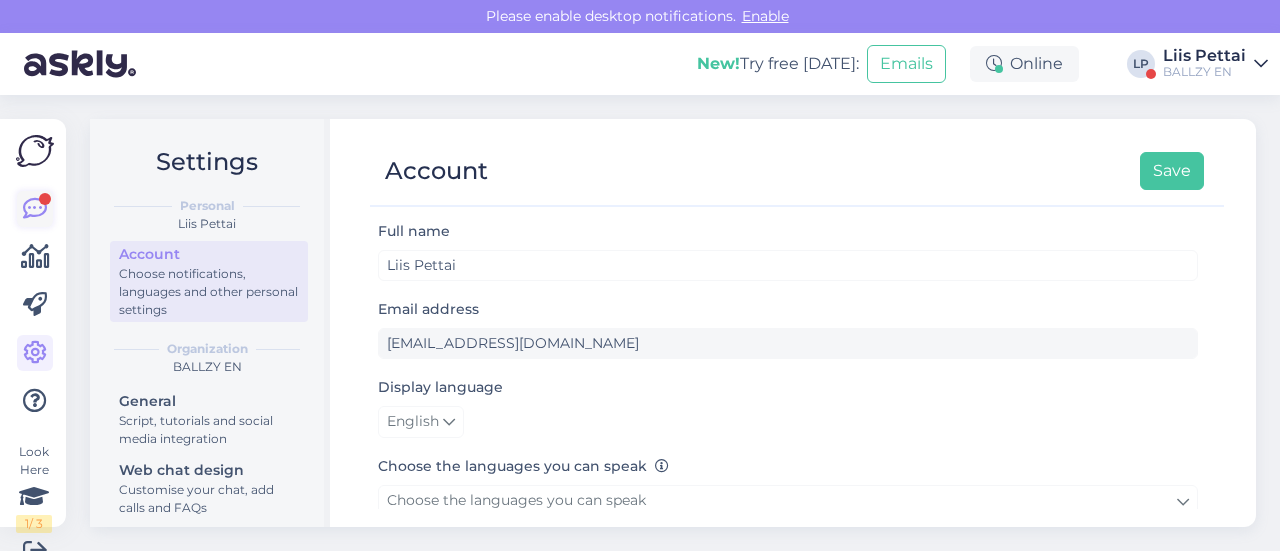 click at bounding box center (35, 209) 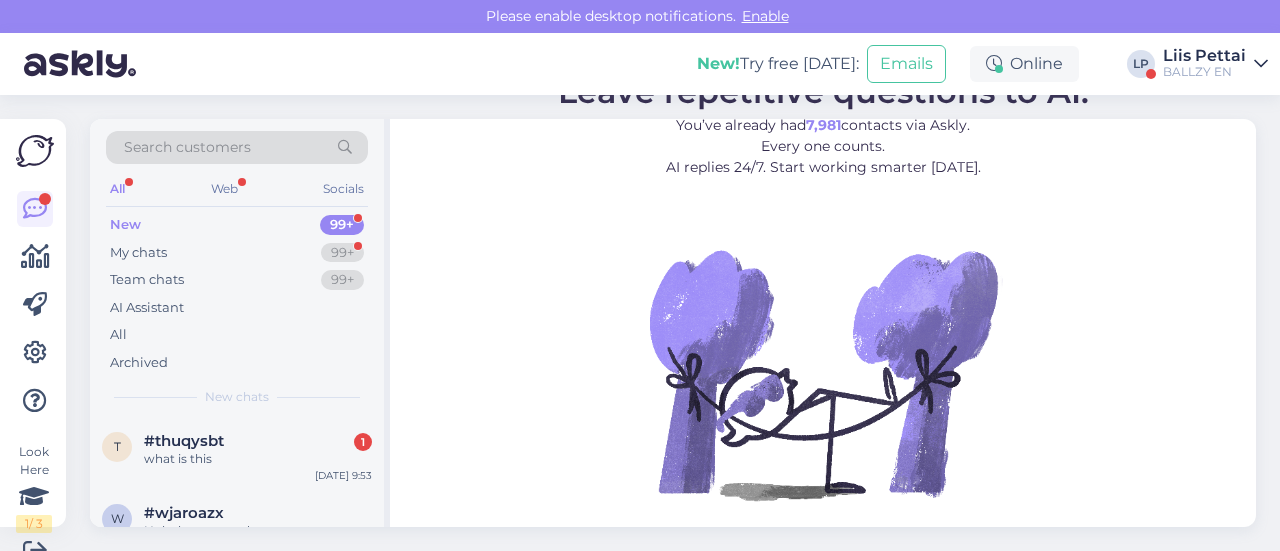 scroll, scrollTop: 2, scrollLeft: 0, axis: vertical 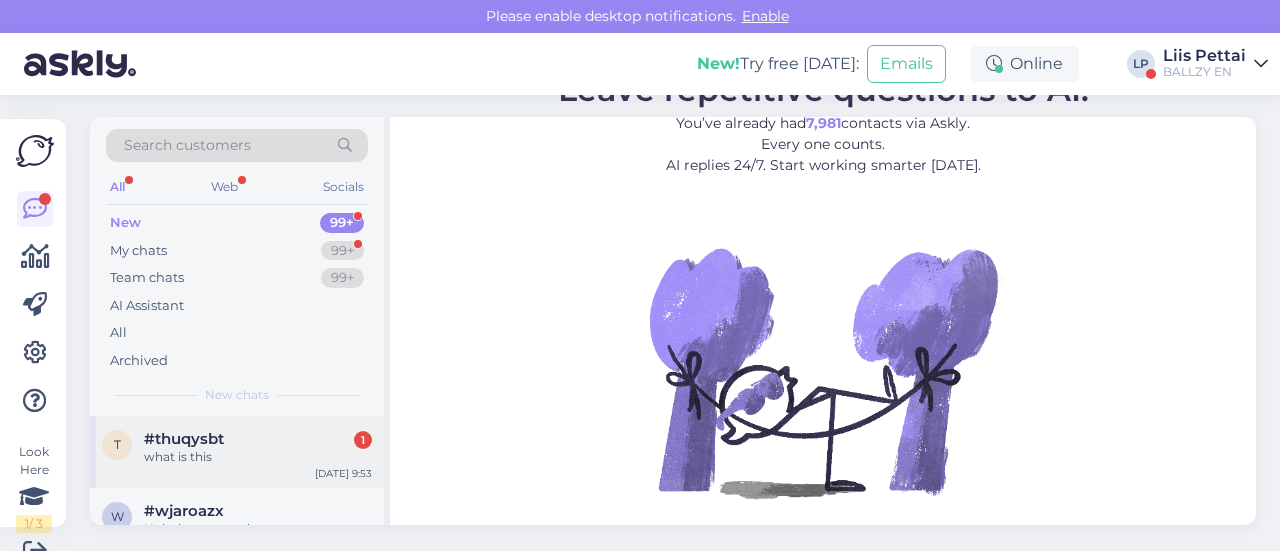 click on "#thuqysbt" at bounding box center (184, 439) 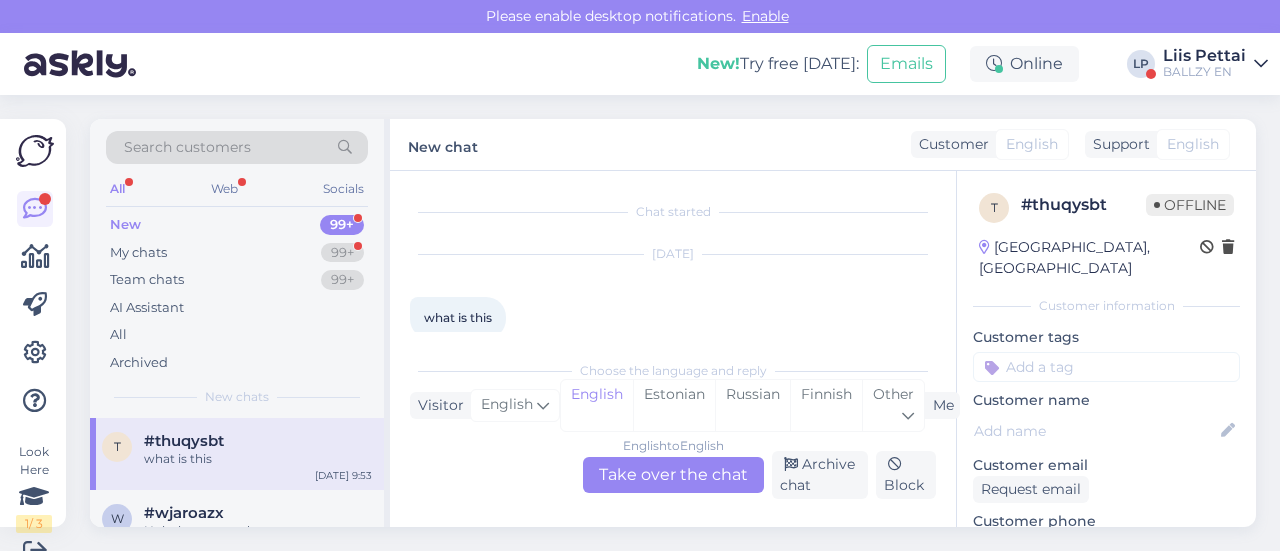 scroll, scrollTop: 30, scrollLeft: 0, axis: vertical 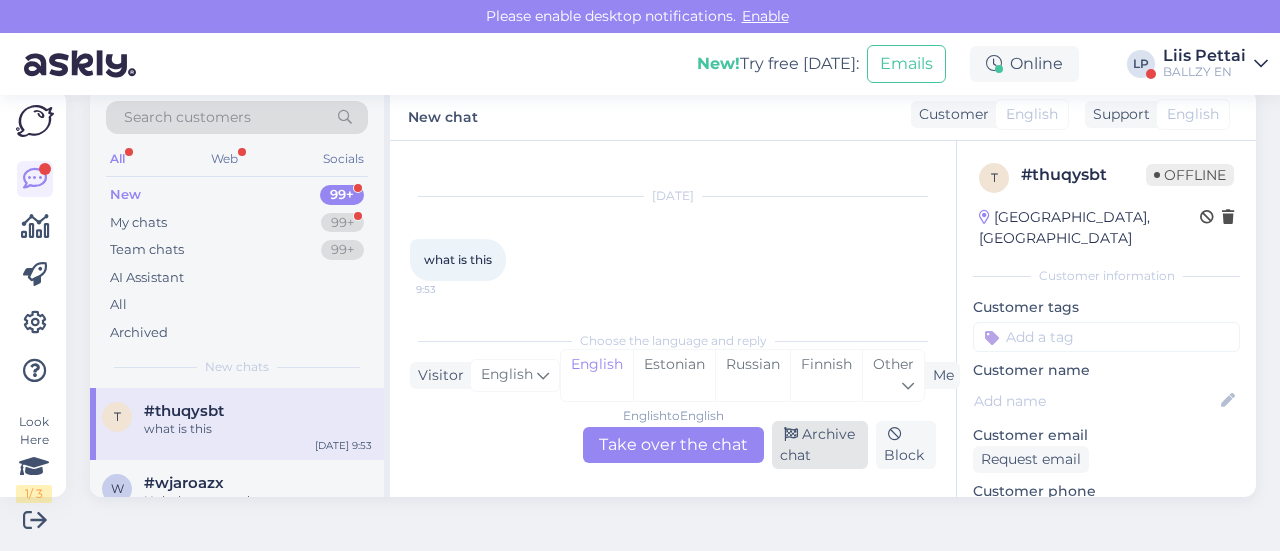 click on "Archive chat" at bounding box center (820, 445) 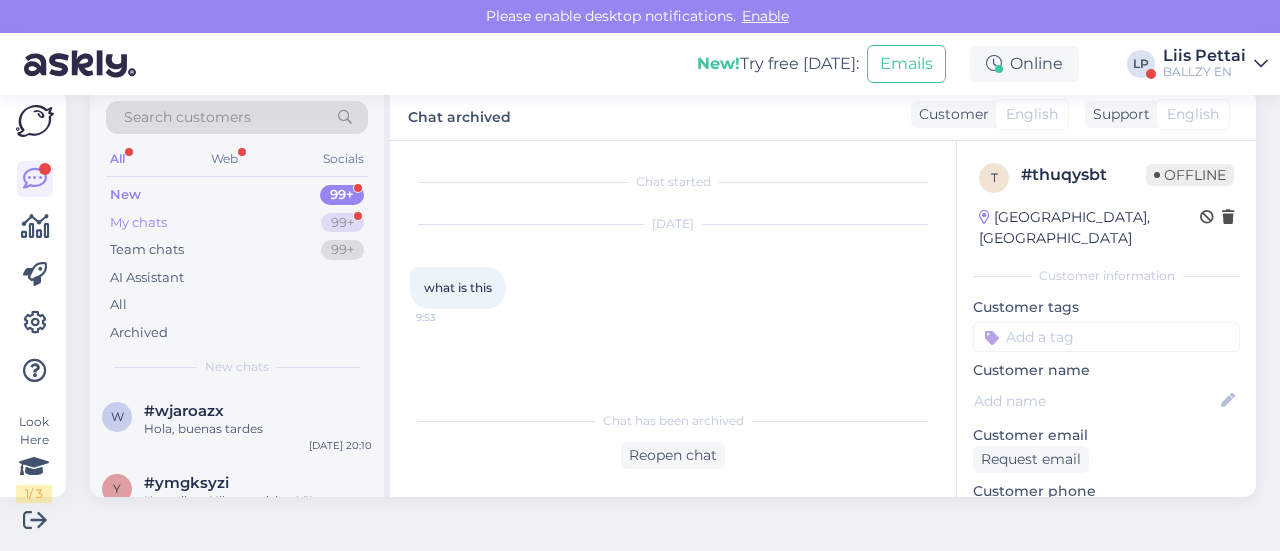 click on "My chats 99+" at bounding box center (237, 223) 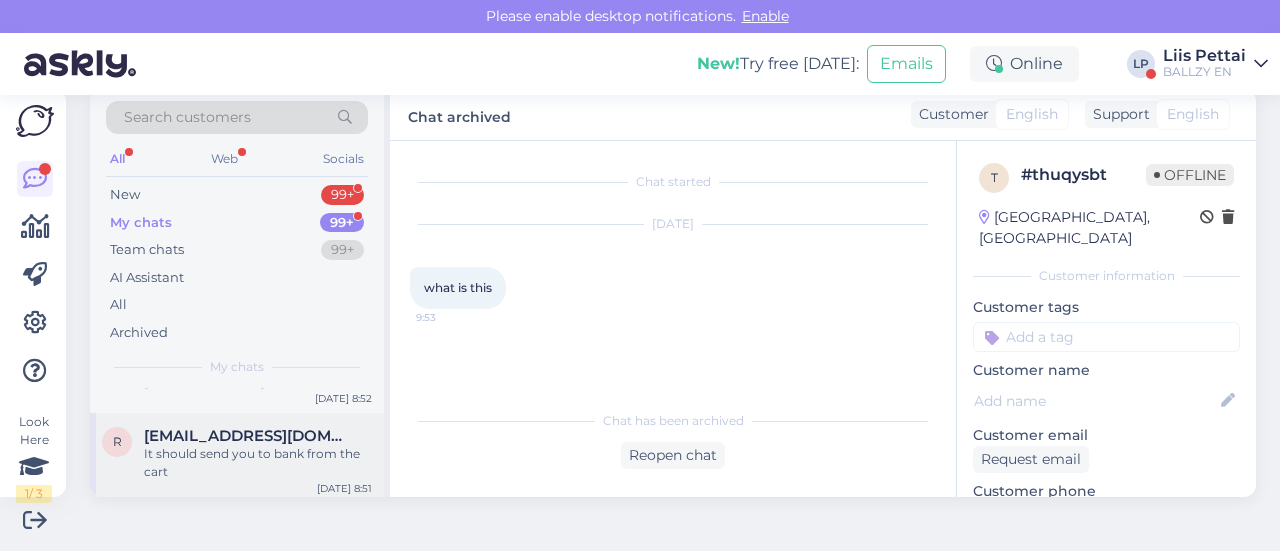 scroll, scrollTop: 300, scrollLeft: 0, axis: vertical 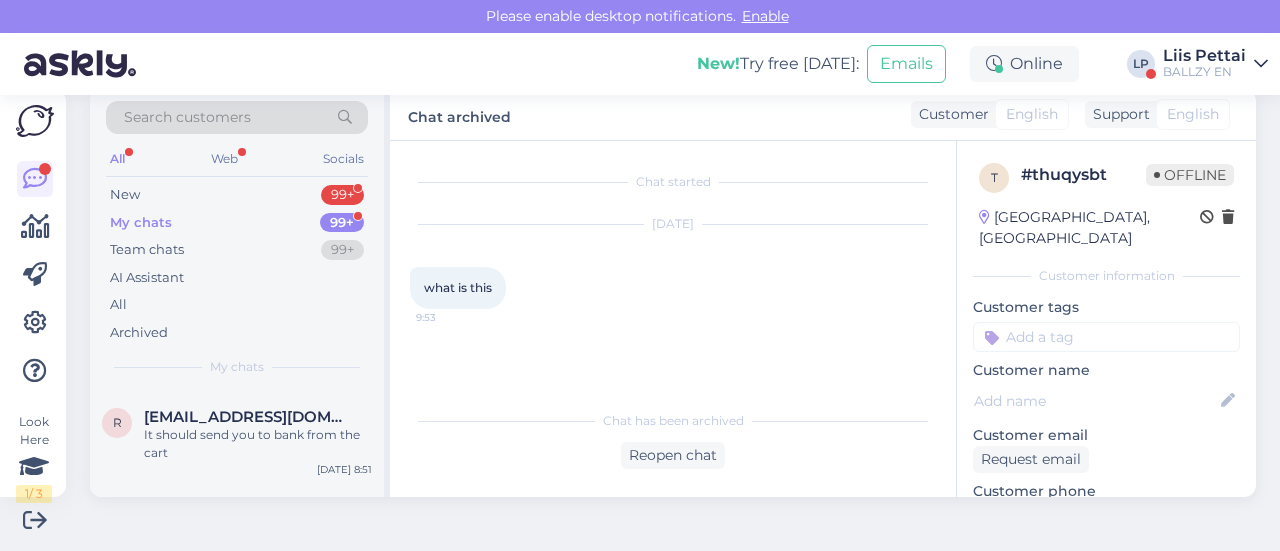 click on "Liis Pettai" at bounding box center (1204, 56) 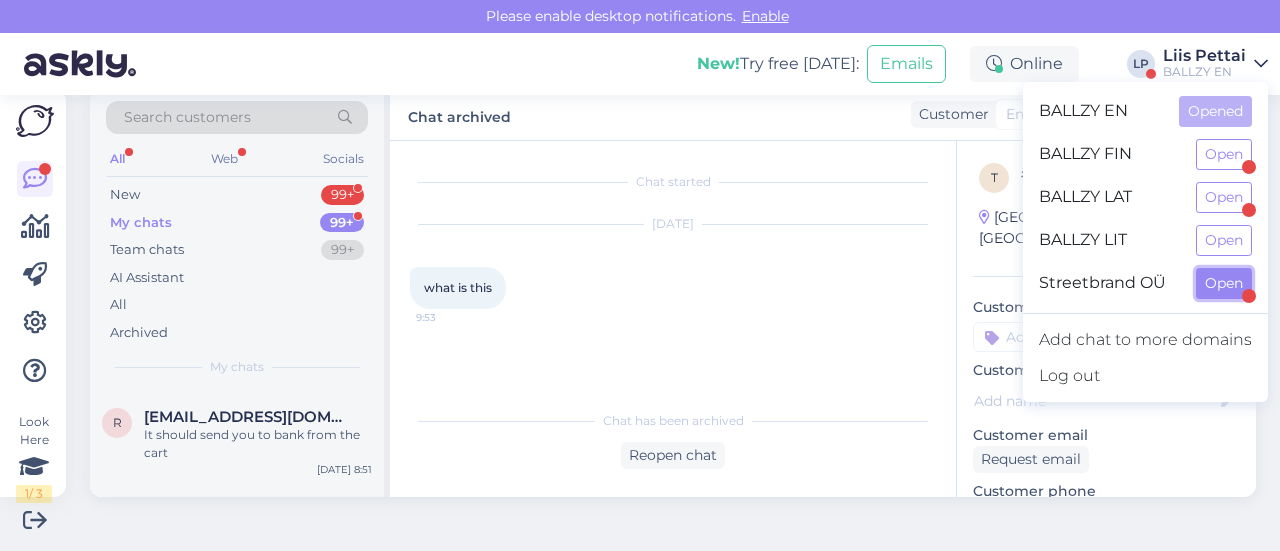 click on "Open" at bounding box center (1224, 283) 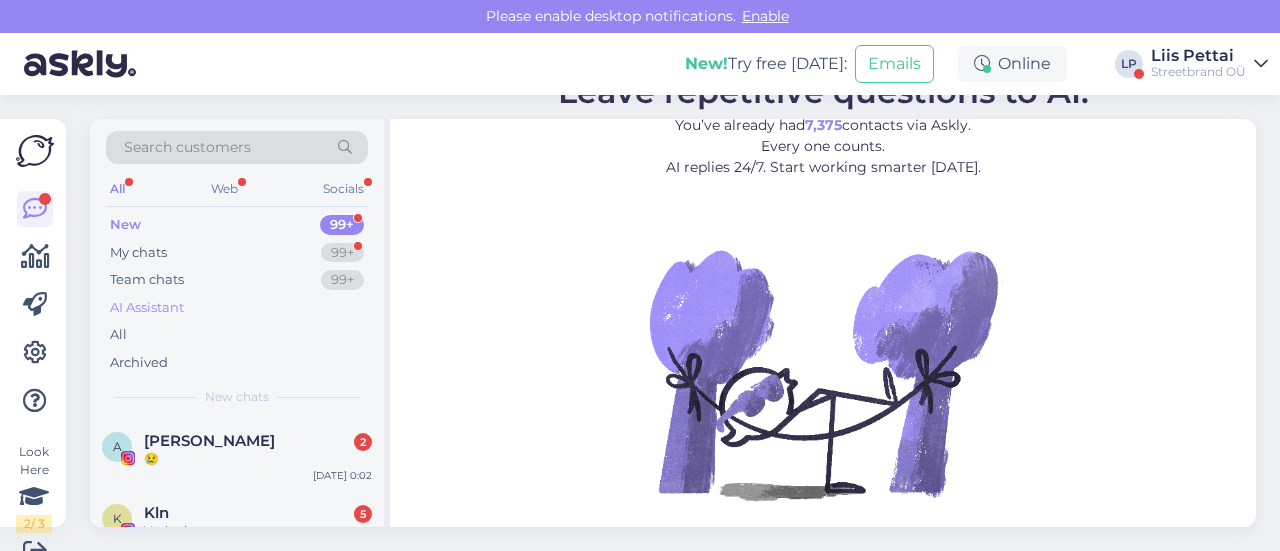scroll, scrollTop: 2, scrollLeft: 0, axis: vertical 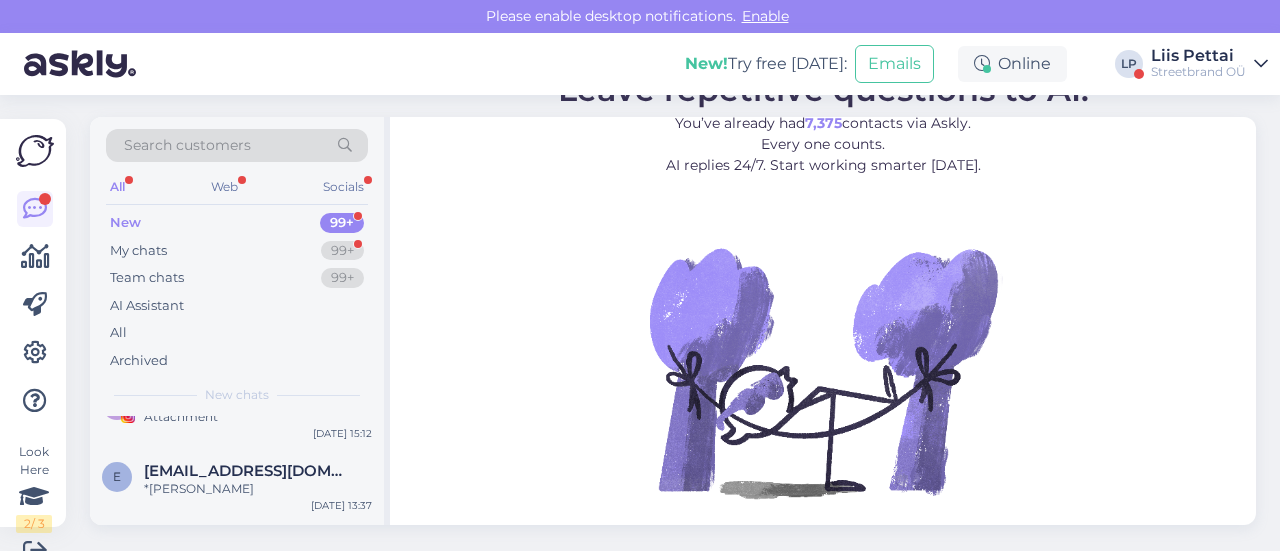 click on "e ekkelydimois@gmail.com *Kuidas" at bounding box center [237, 480] 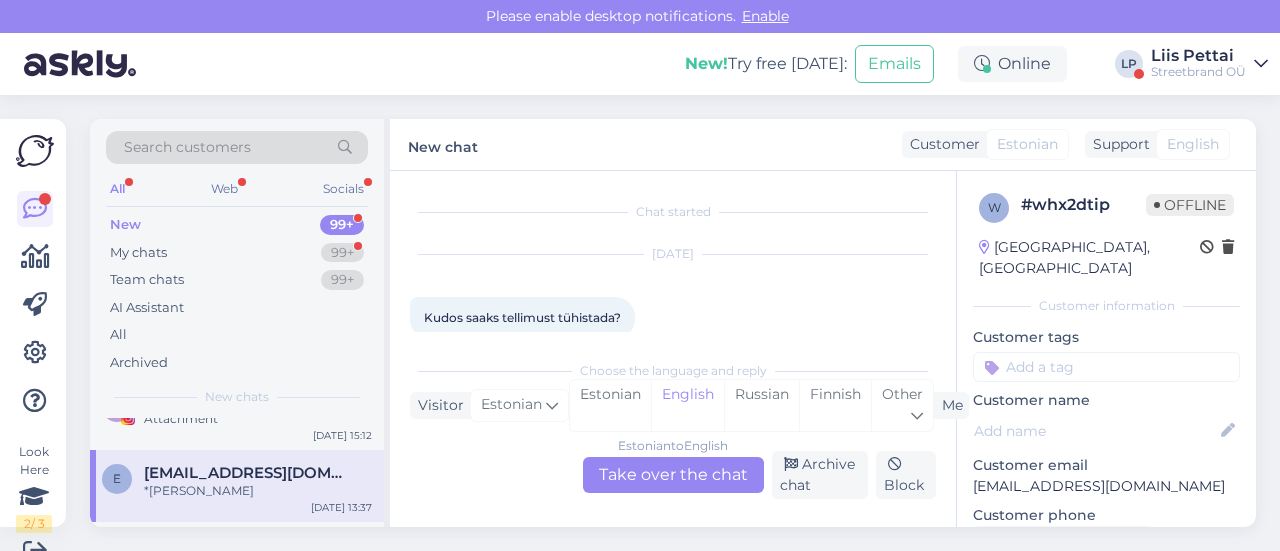 scroll, scrollTop: 30, scrollLeft: 0, axis: vertical 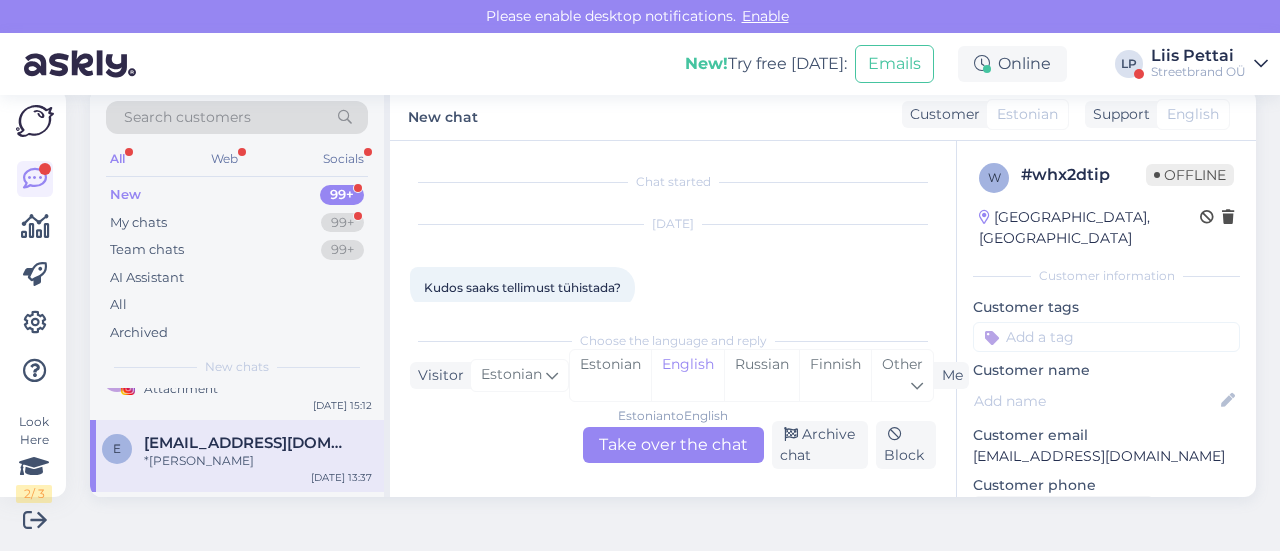 click on "Estonian  to  English Take over the chat" at bounding box center (673, 445) 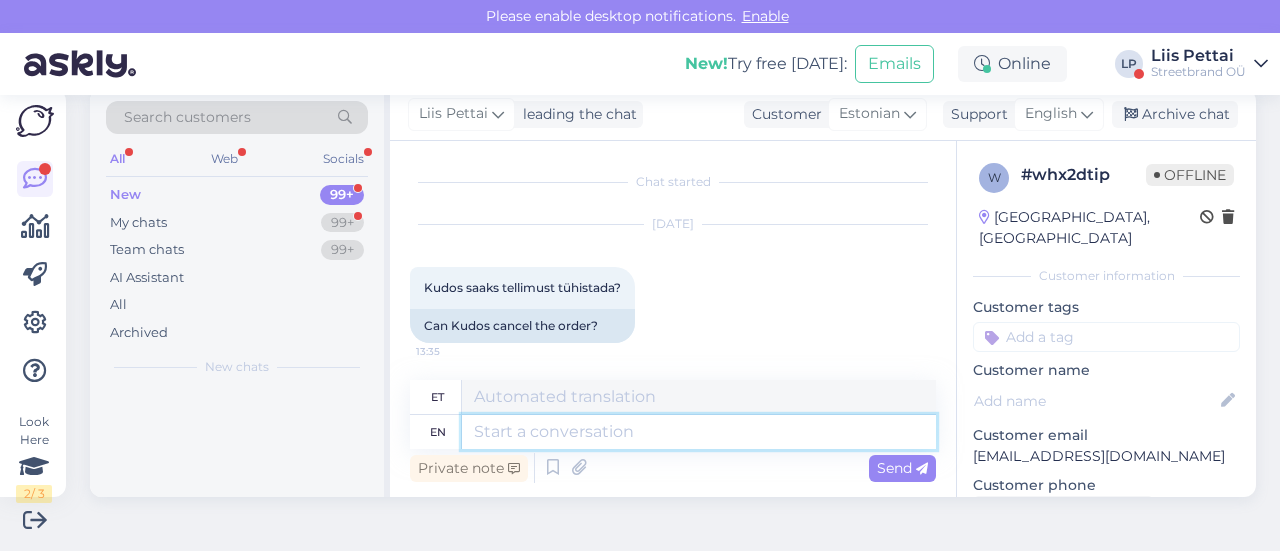 click at bounding box center [699, 432] 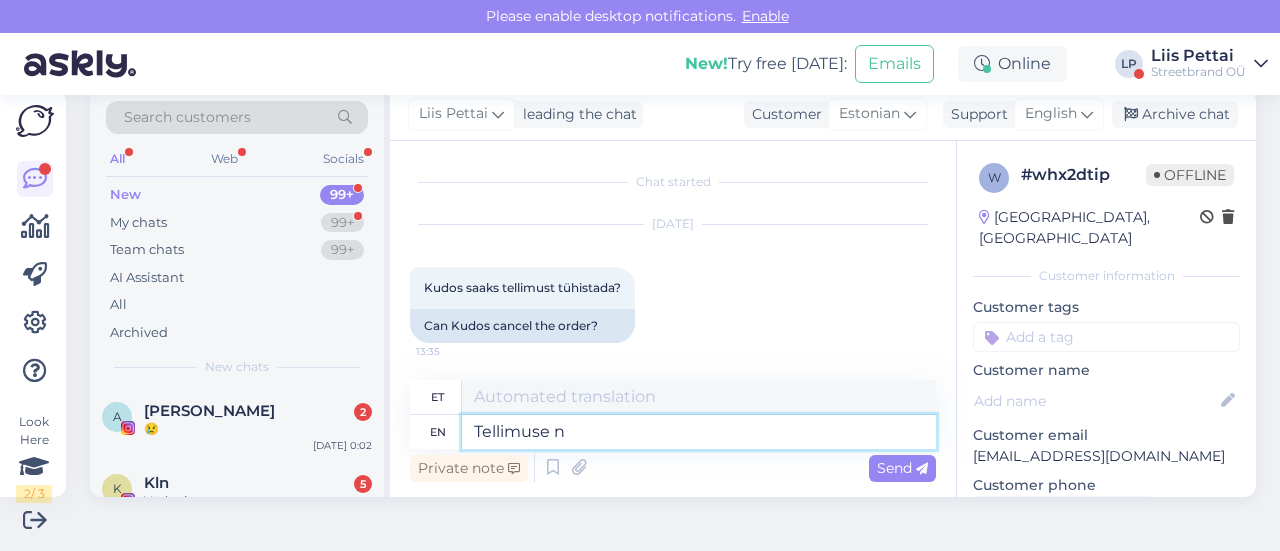 type on "Tellimuse nu" 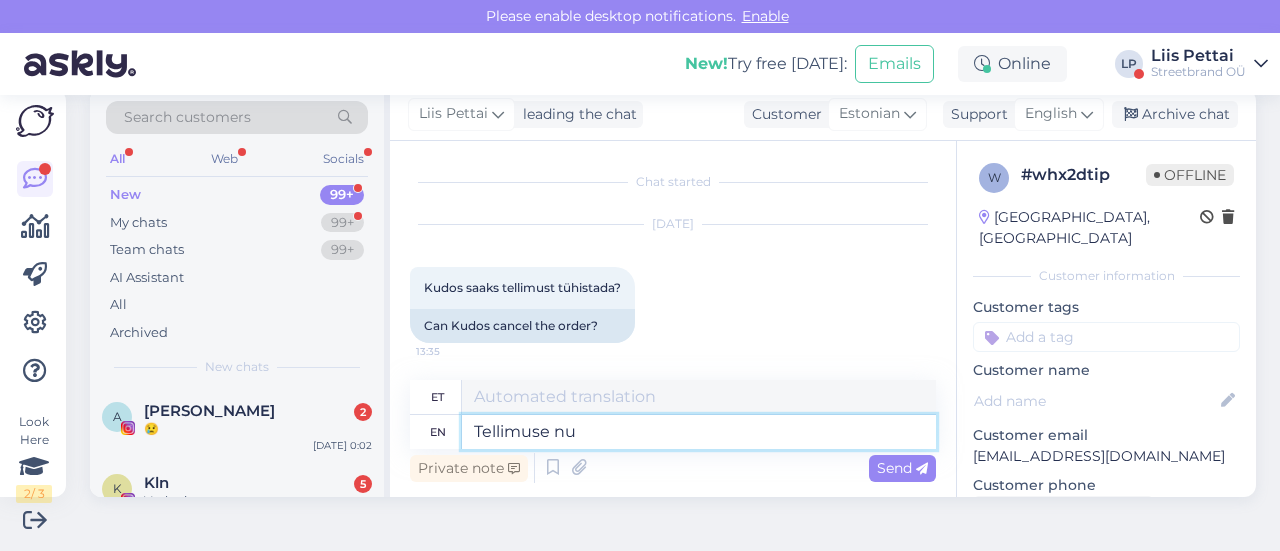 type on "Tellimus" 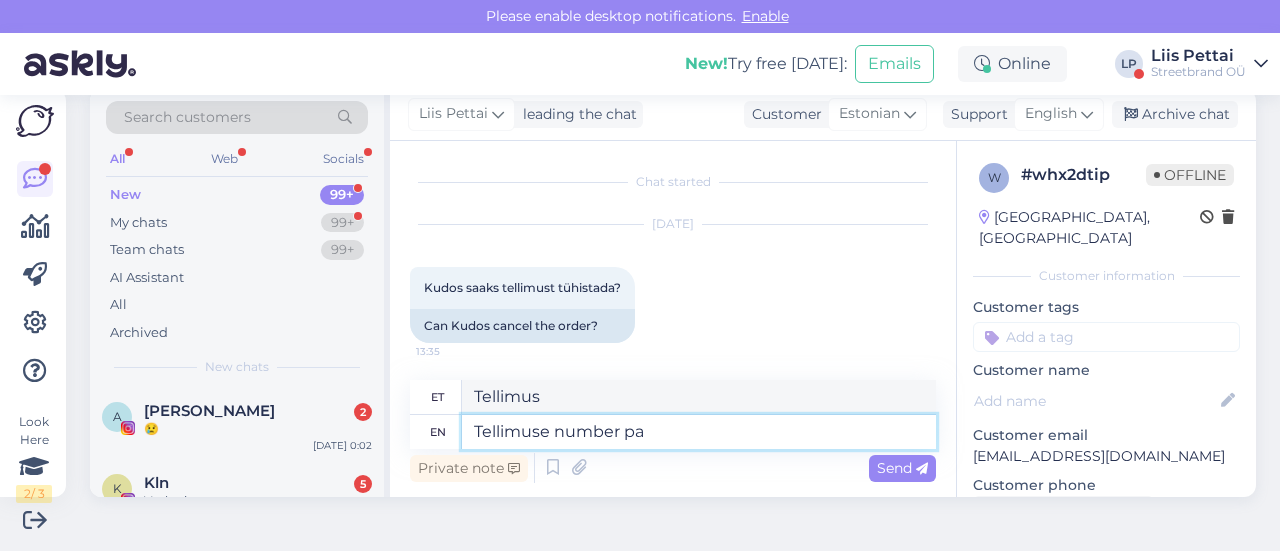 type on "Tellimuse number pal" 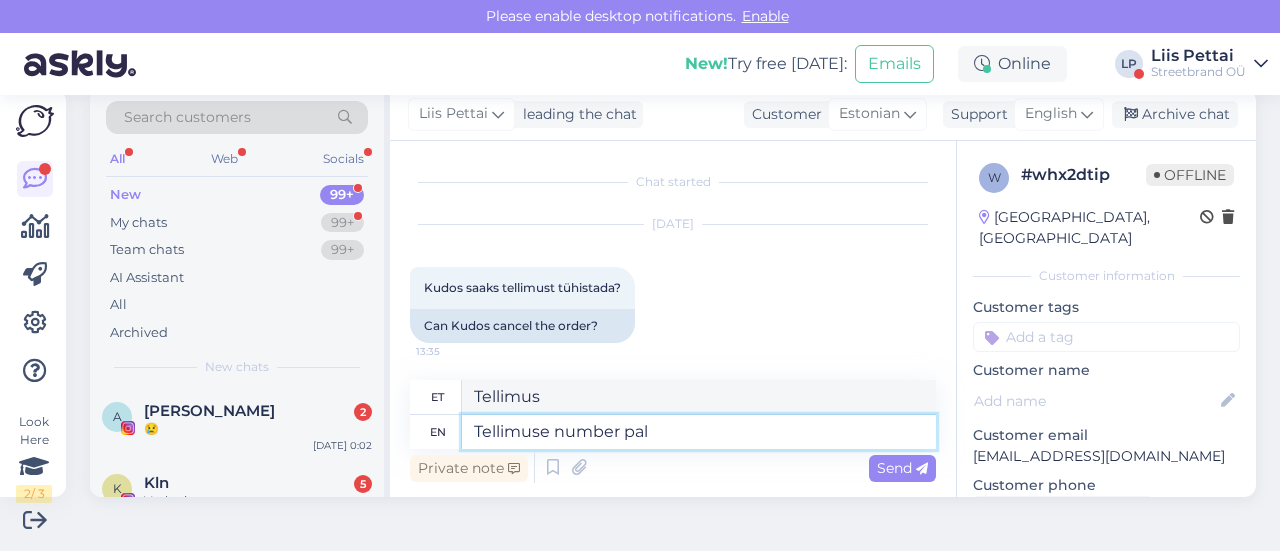 type on "Tellimuse number" 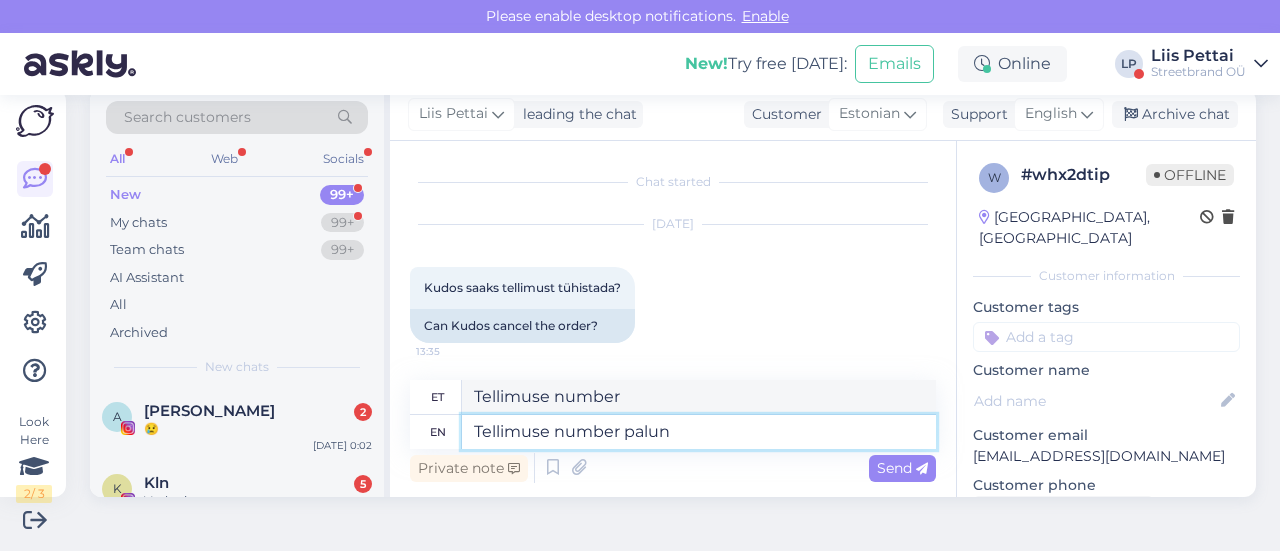 type on "Tellimuse number palun?" 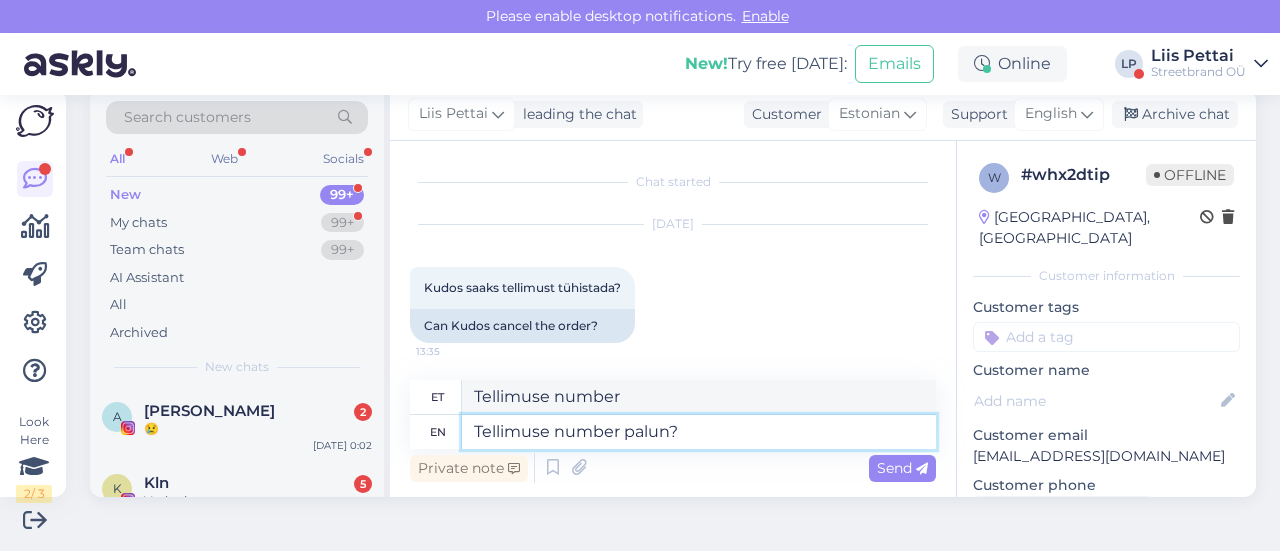 type on "Palun tellimuse number?" 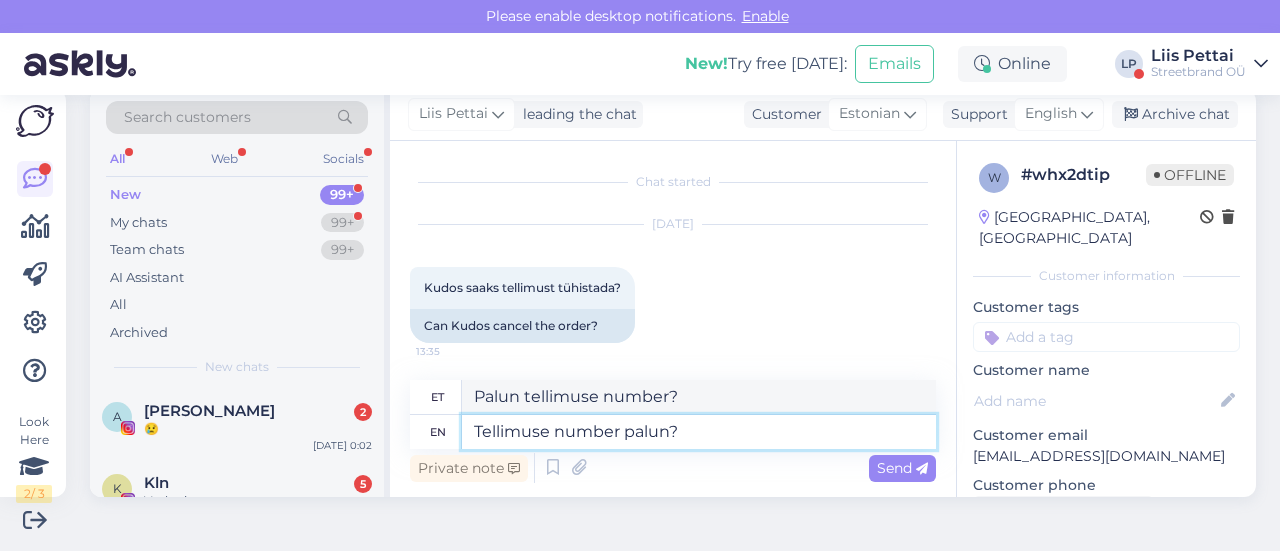 type 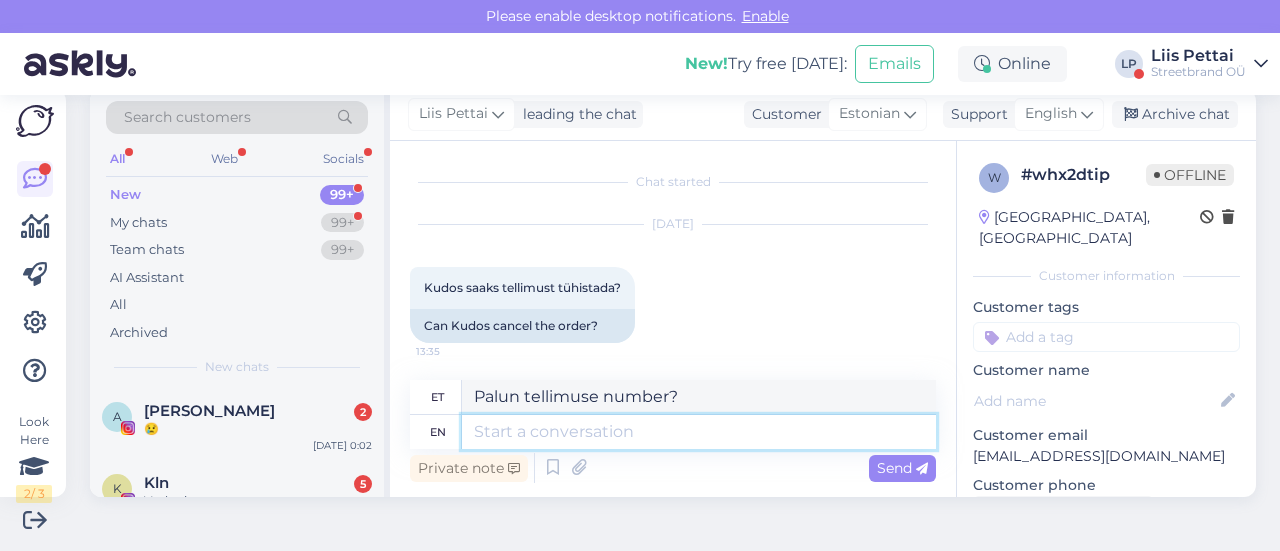 type 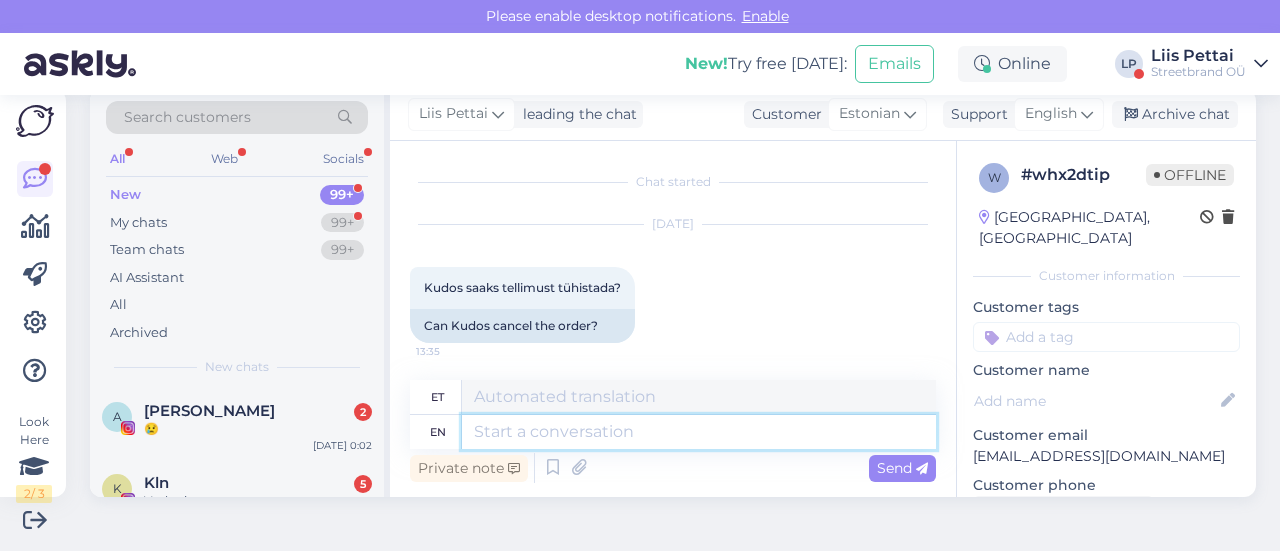 scroll, scrollTop: 284, scrollLeft: 0, axis: vertical 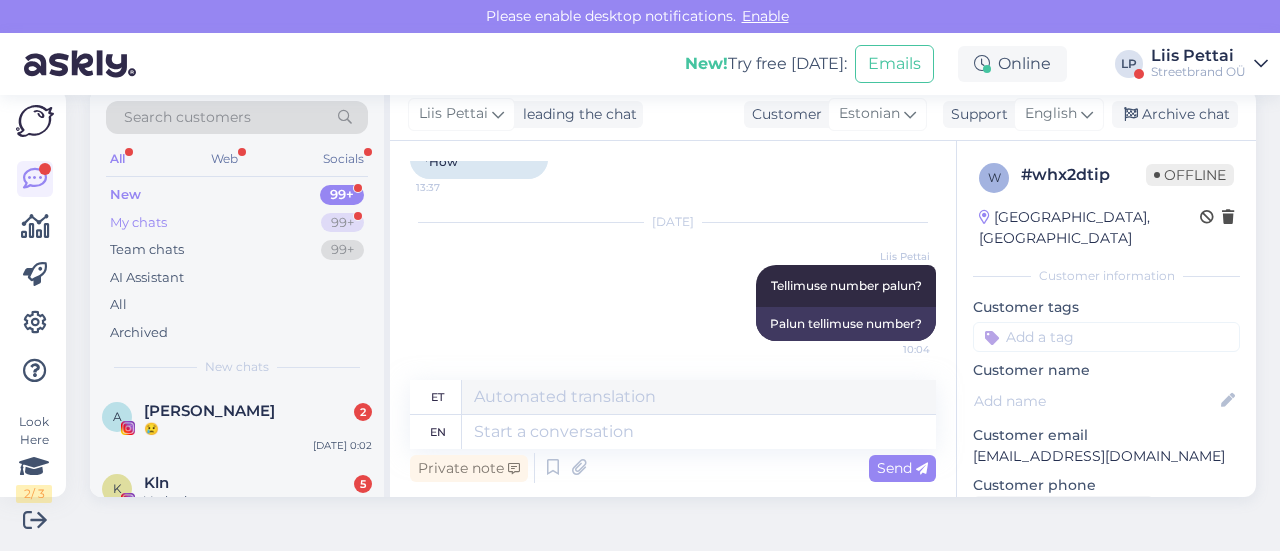click on "My chats 99+" at bounding box center [237, 223] 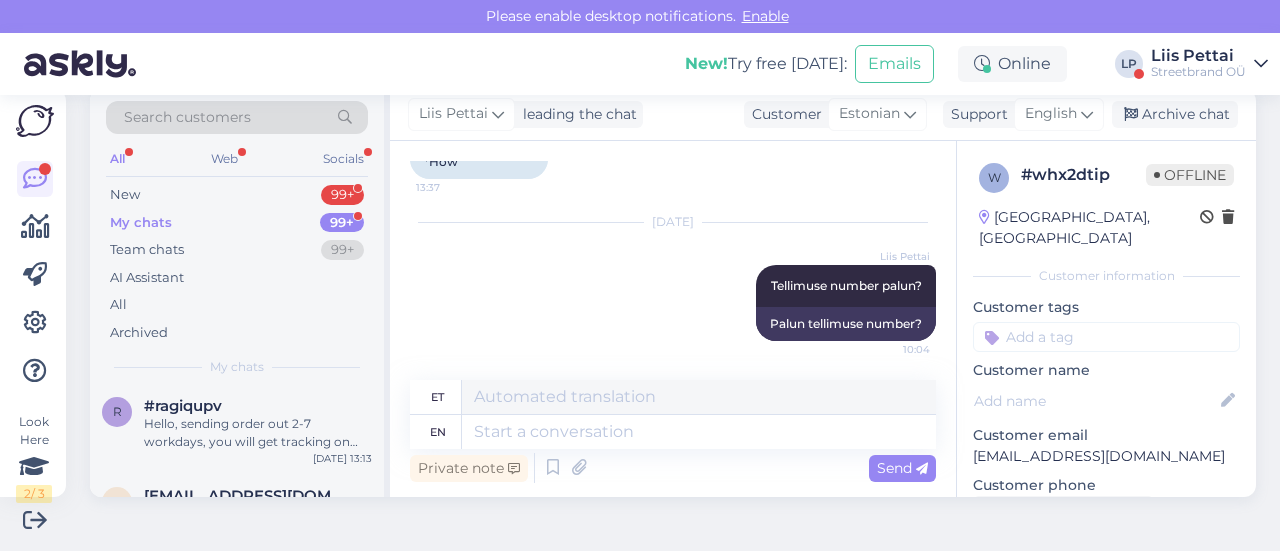 scroll, scrollTop: 600, scrollLeft: 0, axis: vertical 